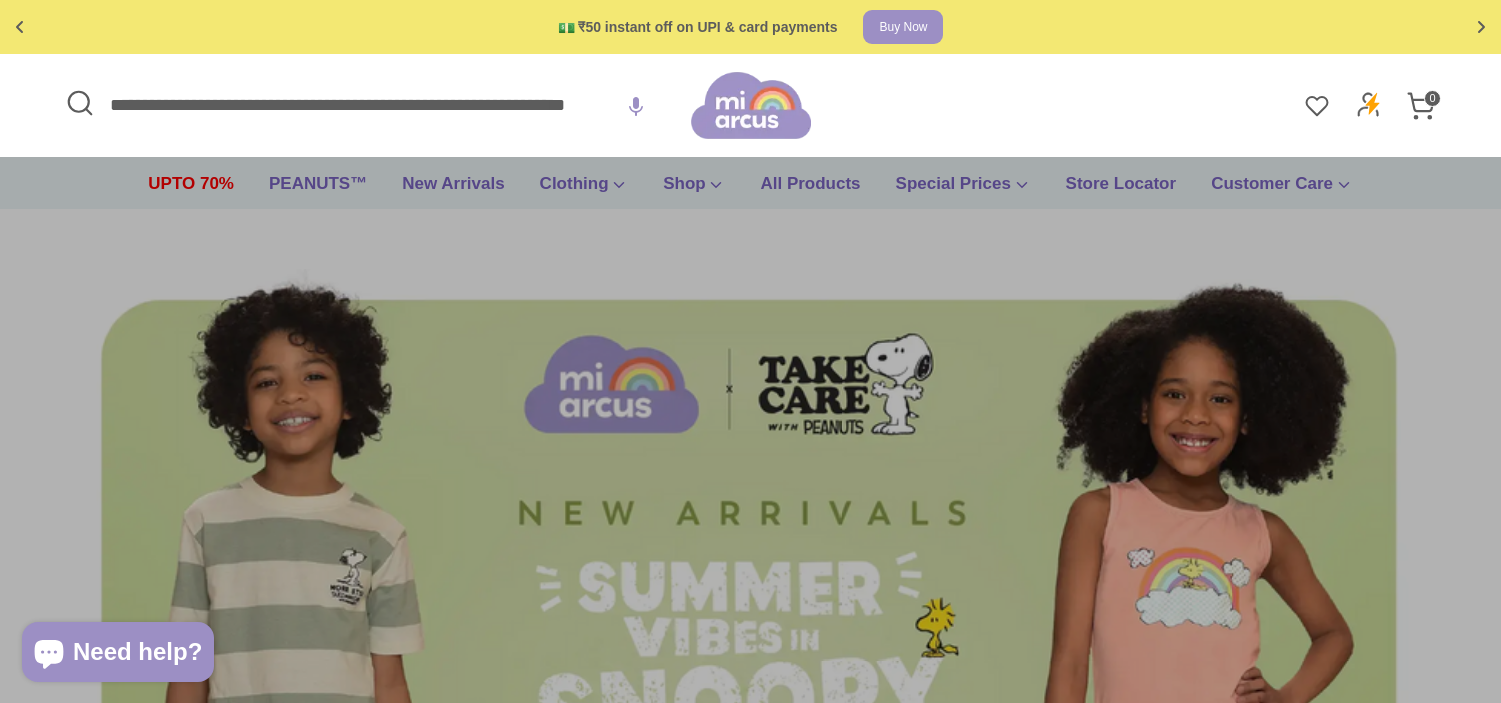 scroll, scrollTop: 0, scrollLeft: 0, axis: both 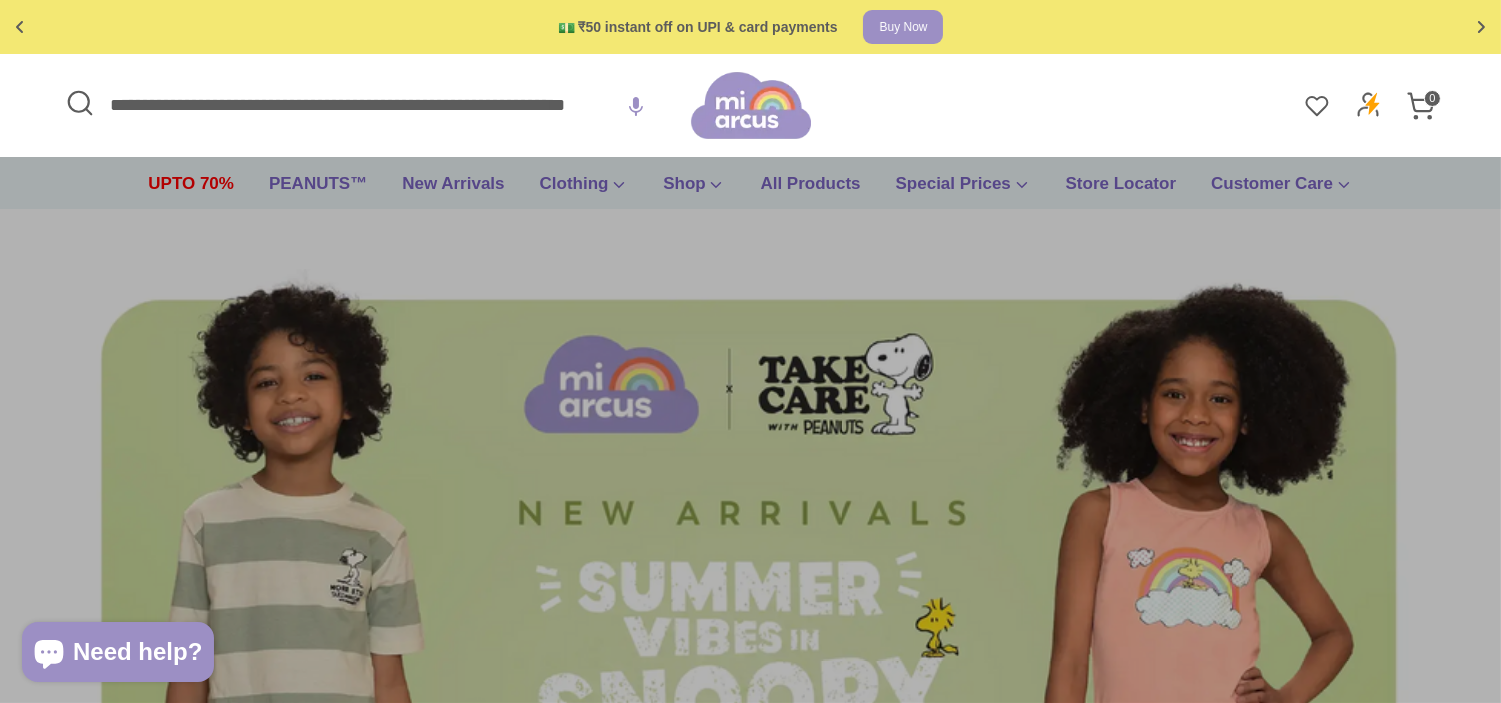 type on "**********" 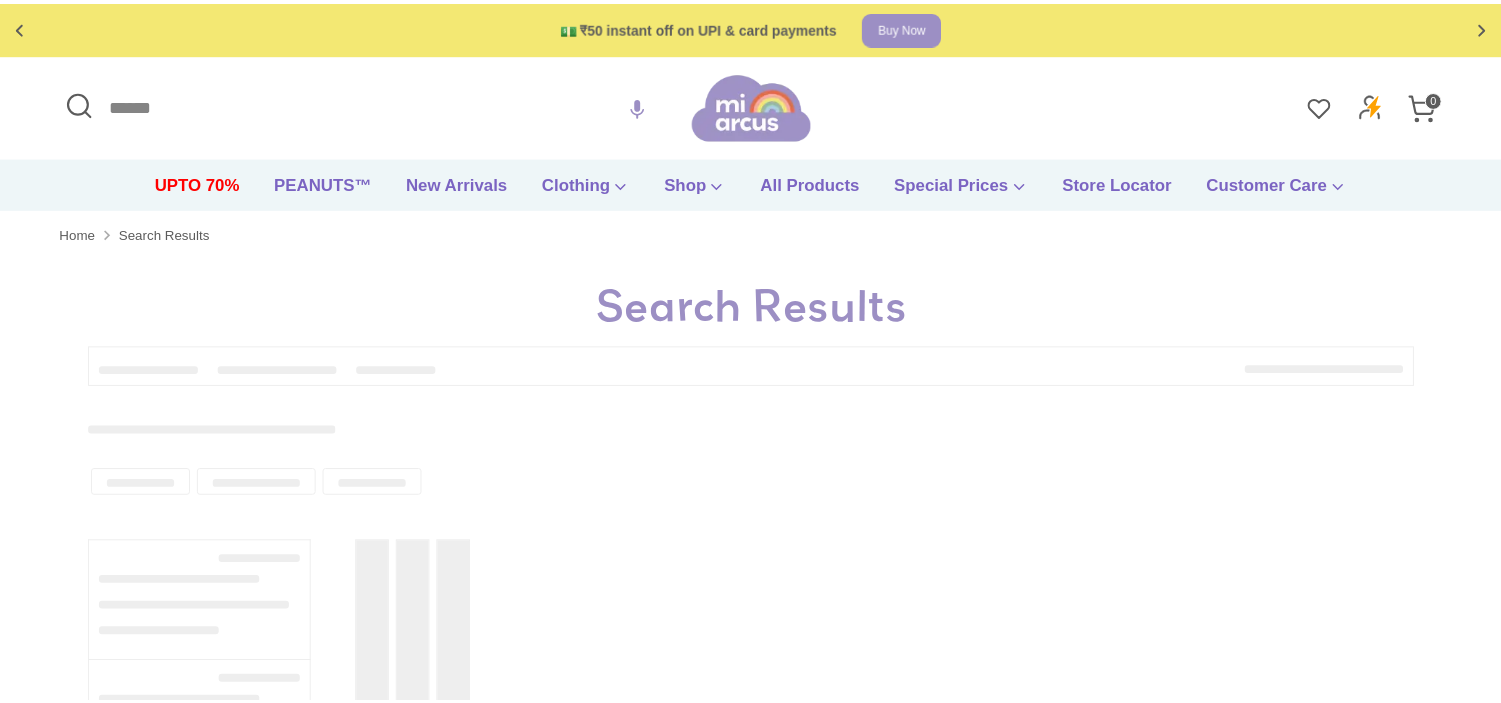 scroll, scrollTop: 0, scrollLeft: 0, axis: both 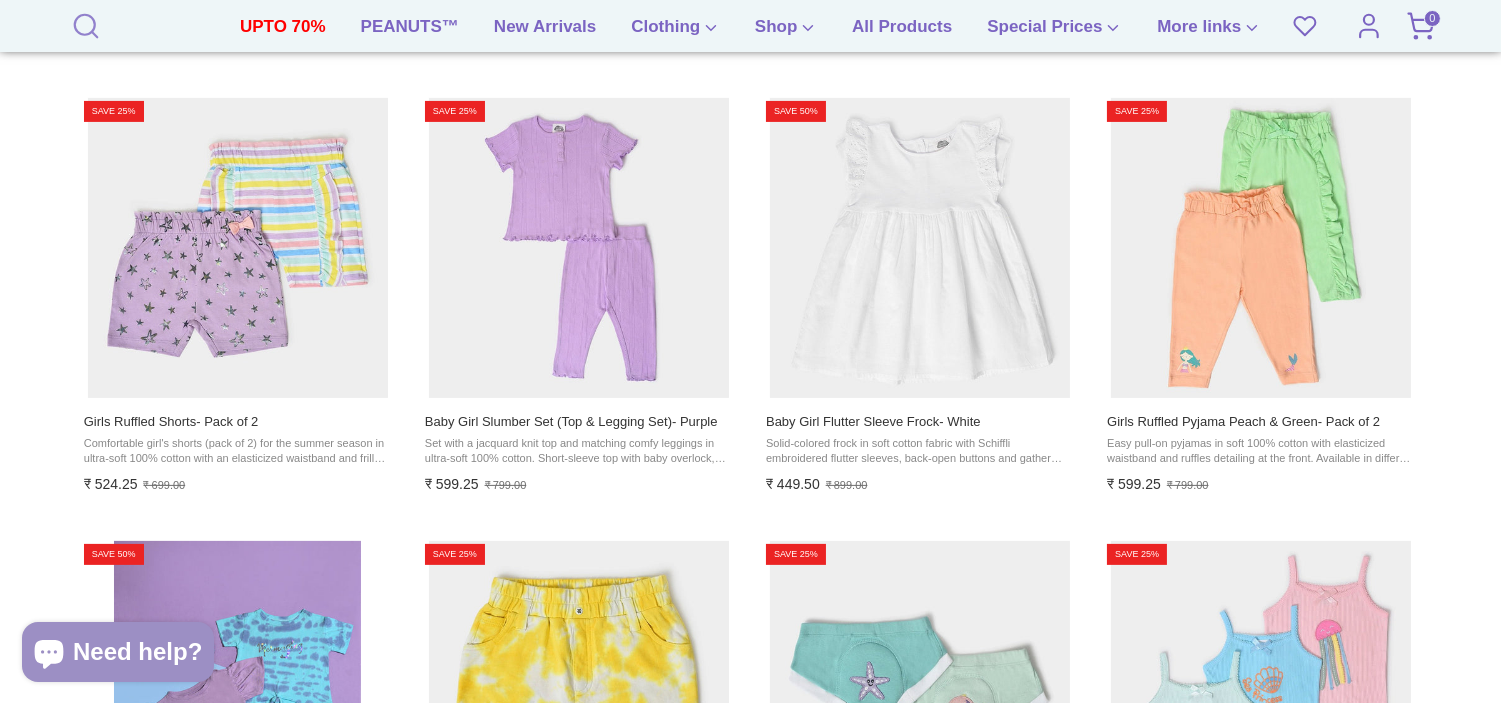 click 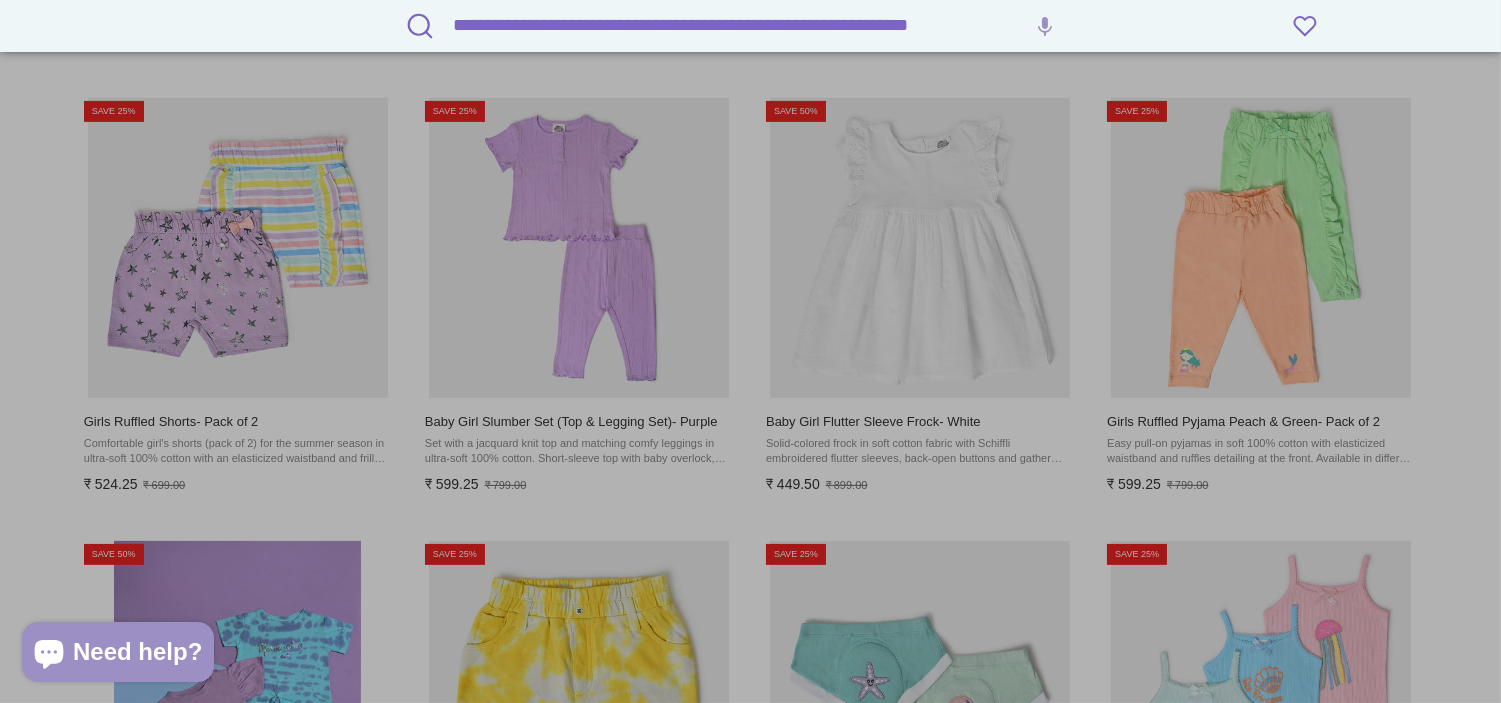 paste on "**********" 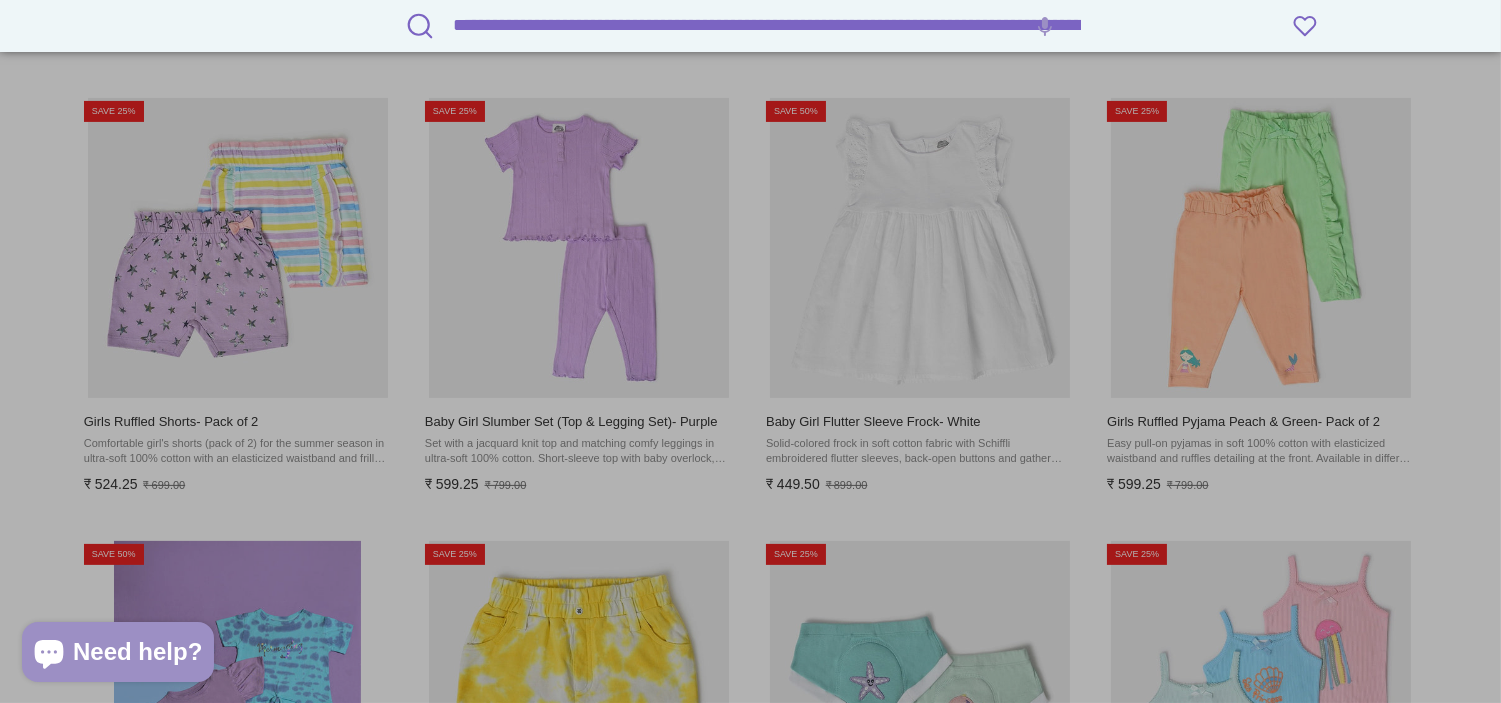 scroll, scrollTop: 0, scrollLeft: 472, axis: horizontal 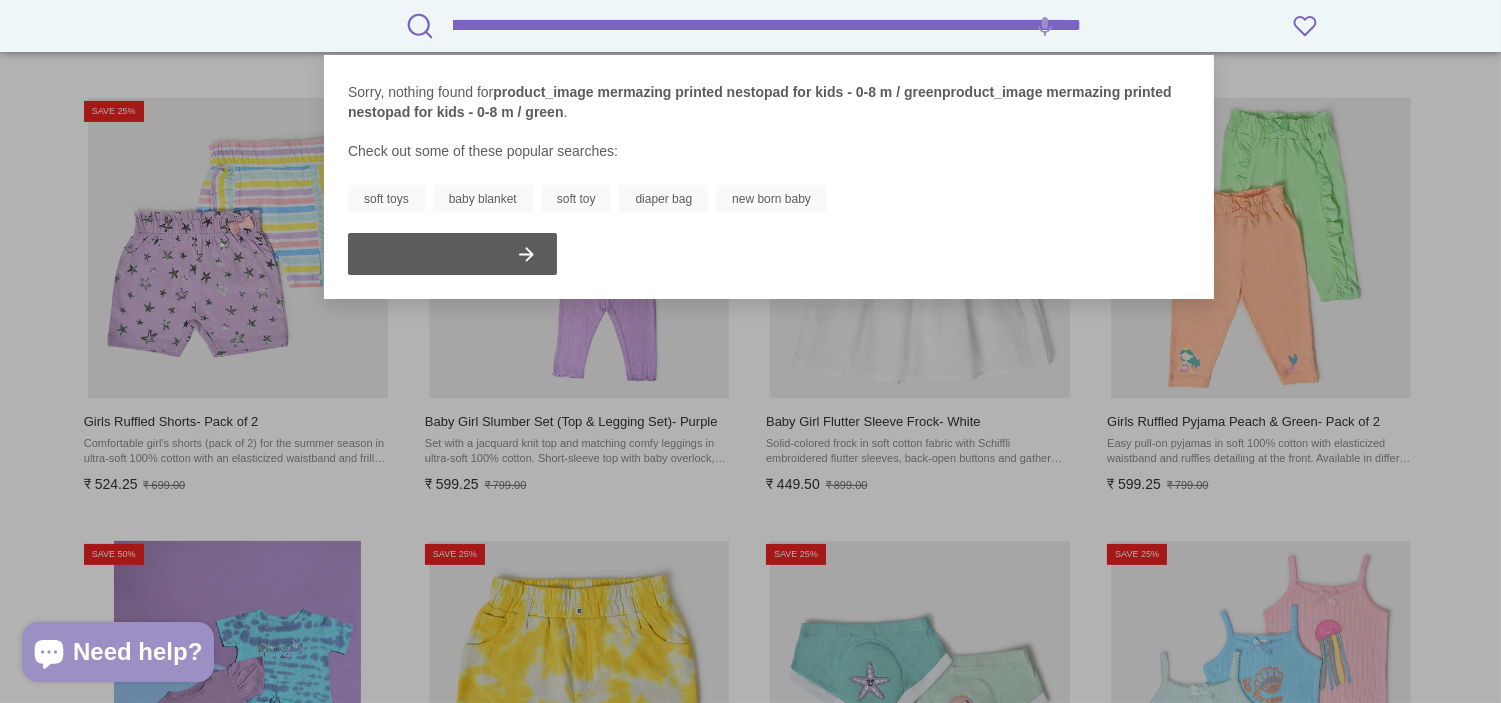paste 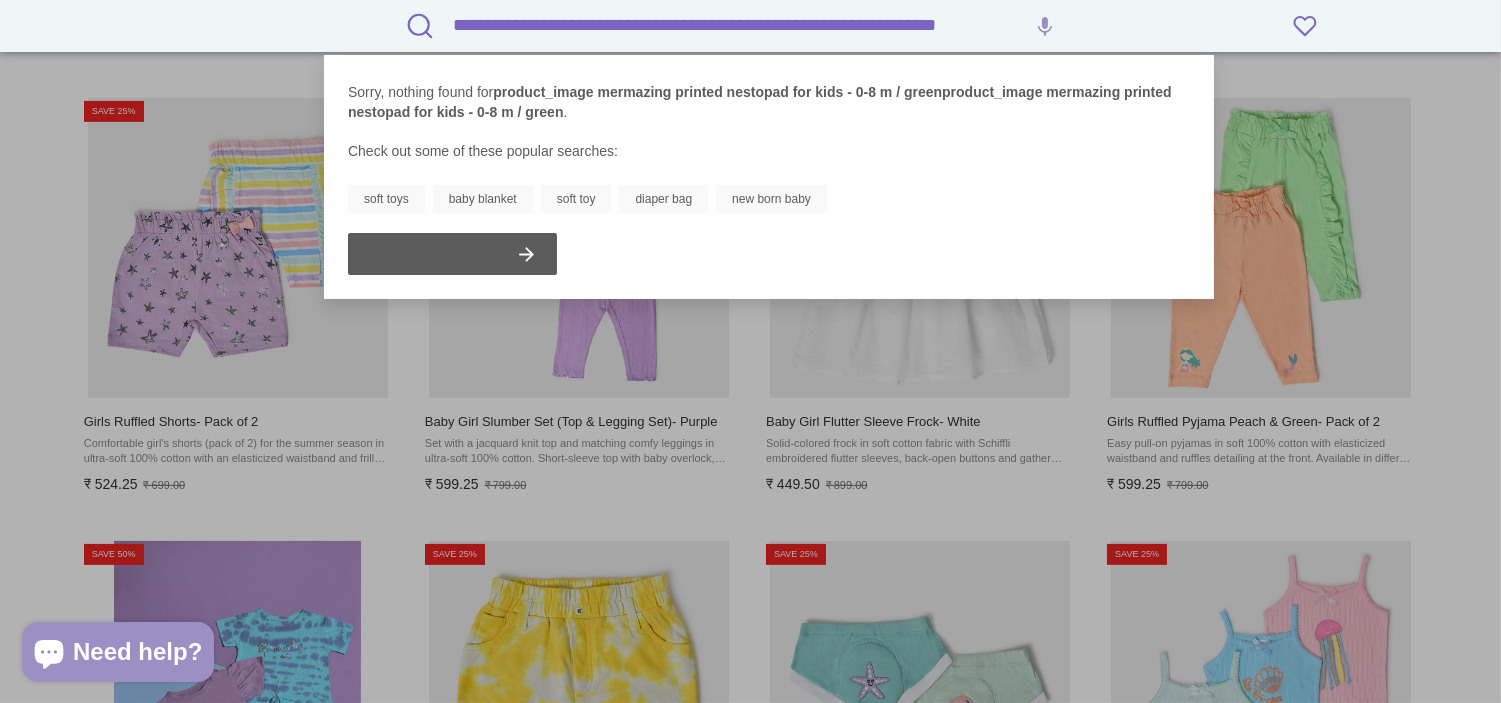 drag, startPoint x: 1096, startPoint y: 36, endPoint x: 15, endPoint y: 198, distance: 1093.0714 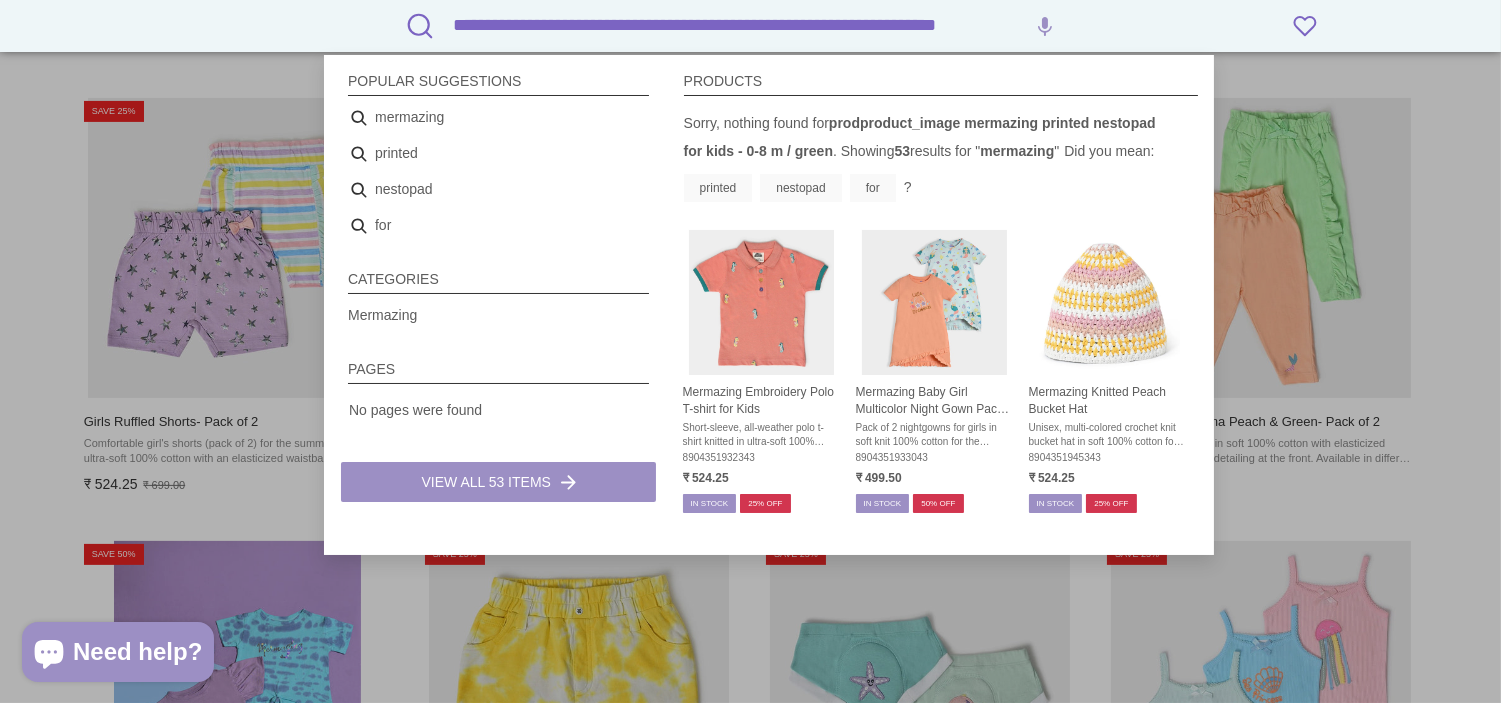 type on "**********" 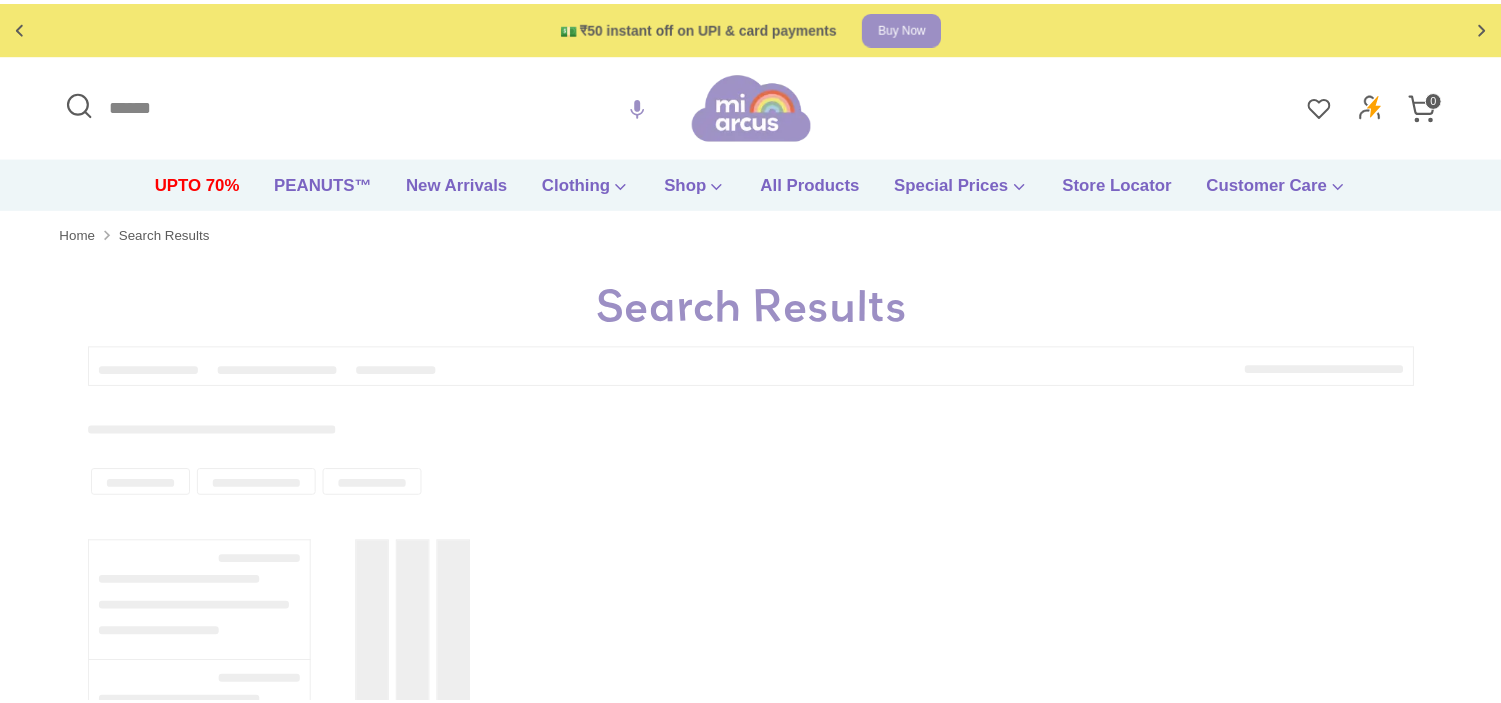 scroll, scrollTop: 0, scrollLeft: 0, axis: both 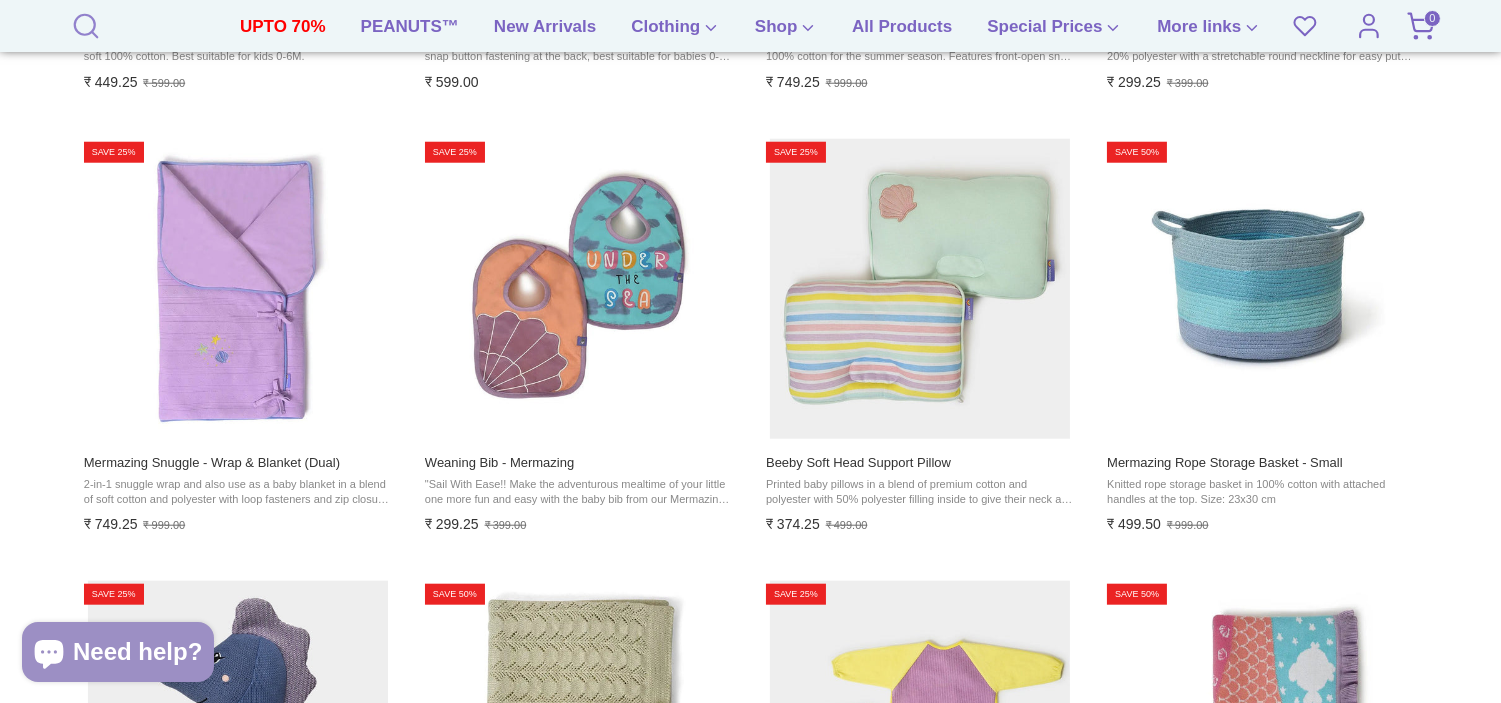 click 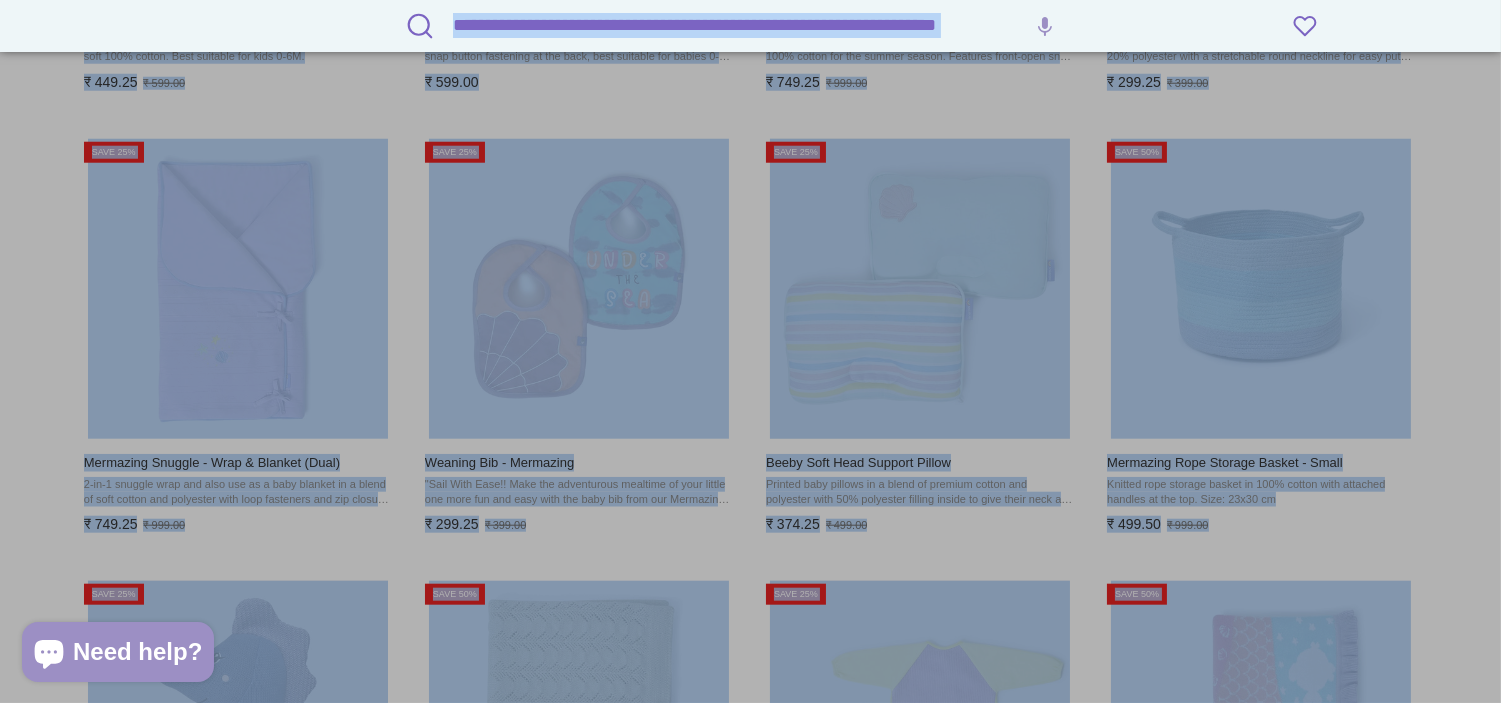 drag, startPoint x: 1148, startPoint y: 11, endPoint x: 88, endPoint y: 171, distance: 1072.0074 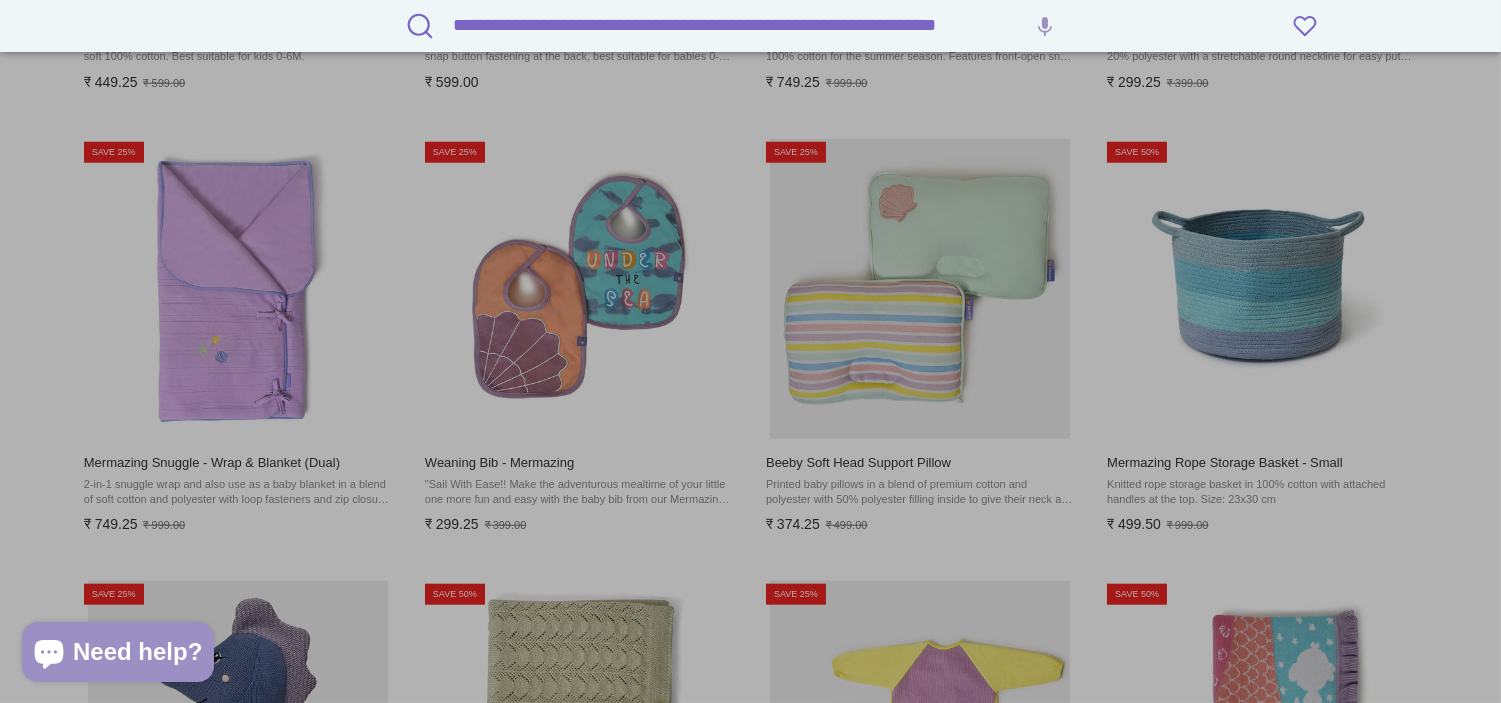 click on "**********" at bounding box center (769, 25) 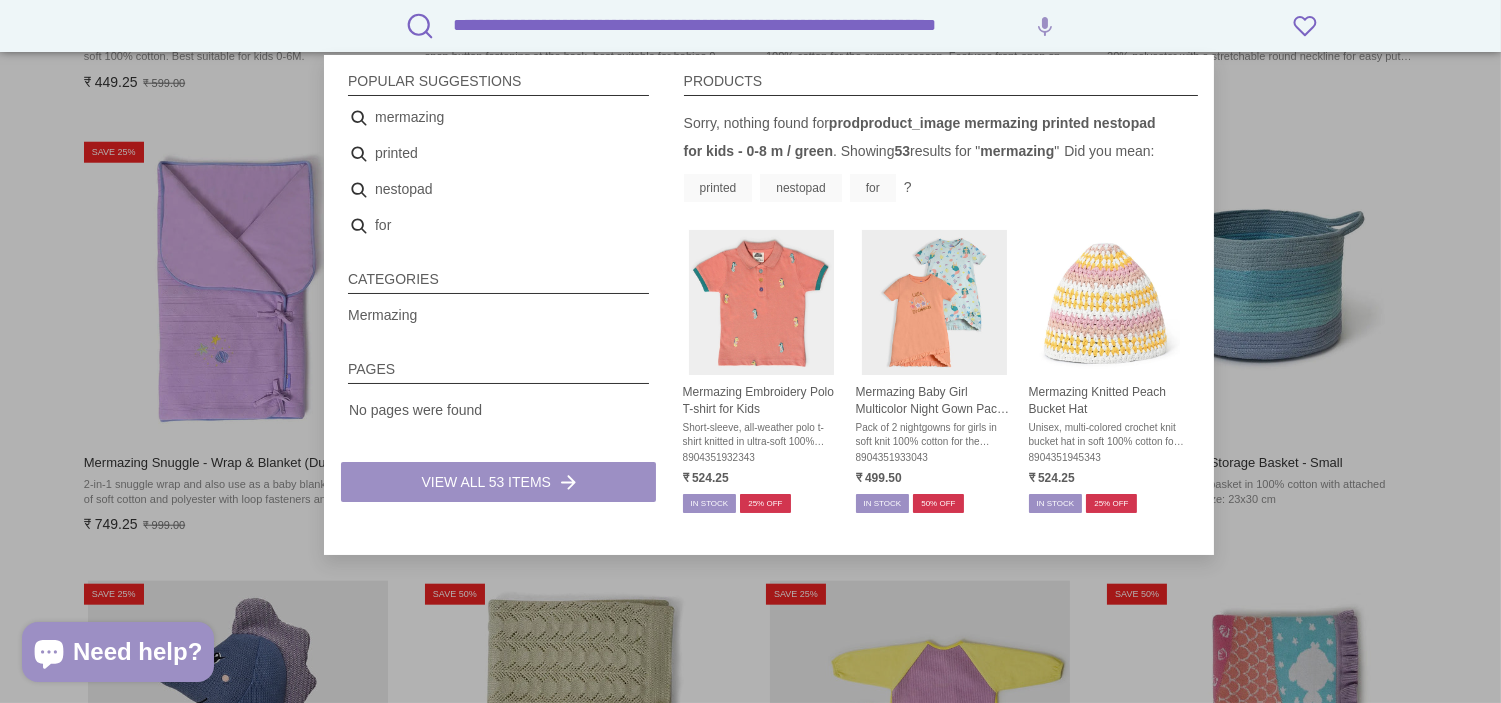 drag, startPoint x: 896, startPoint y: 27, endPoint x: 97, endPoint y: 62, distance: 799.76624 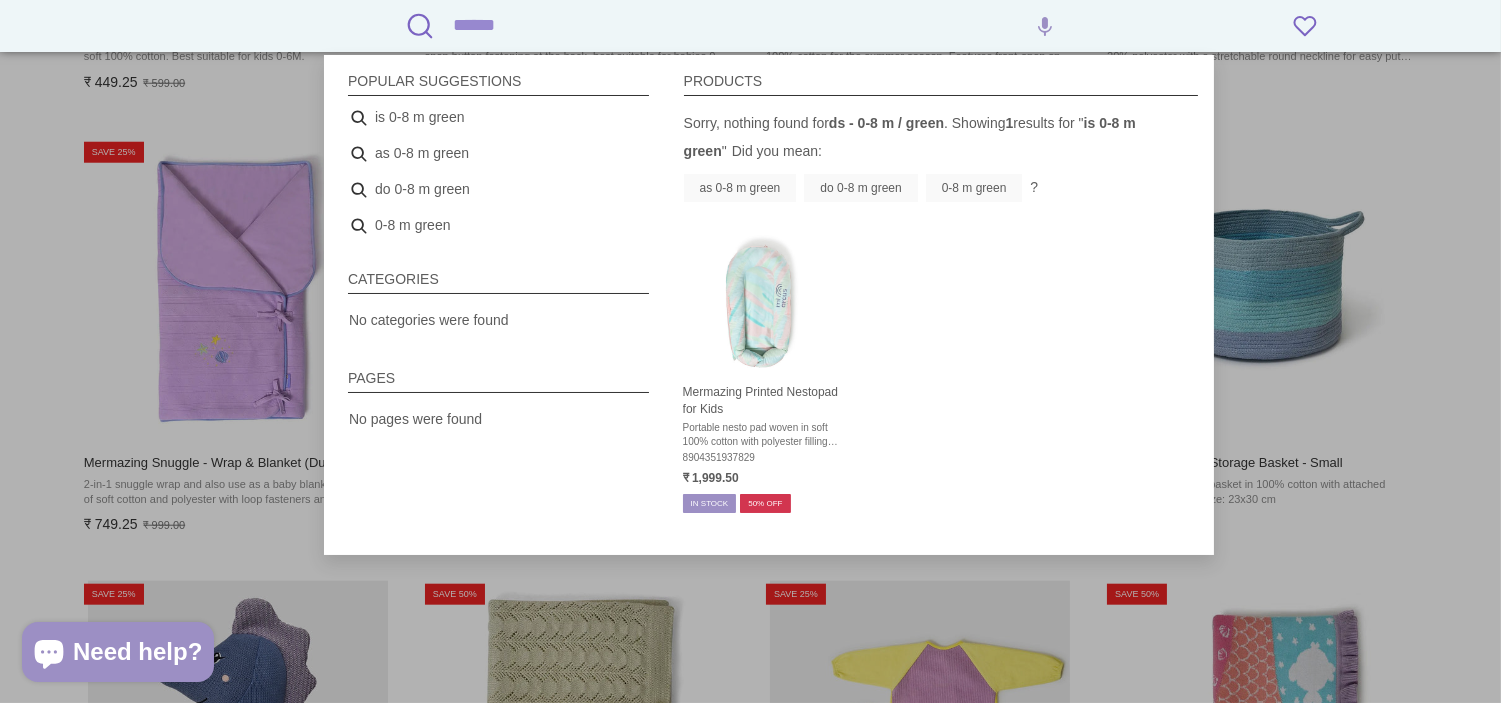 drag, startPoint x: 648, startPoint y: 46, endPoint x: 323, endPoint y: 48, distance: 325.00616 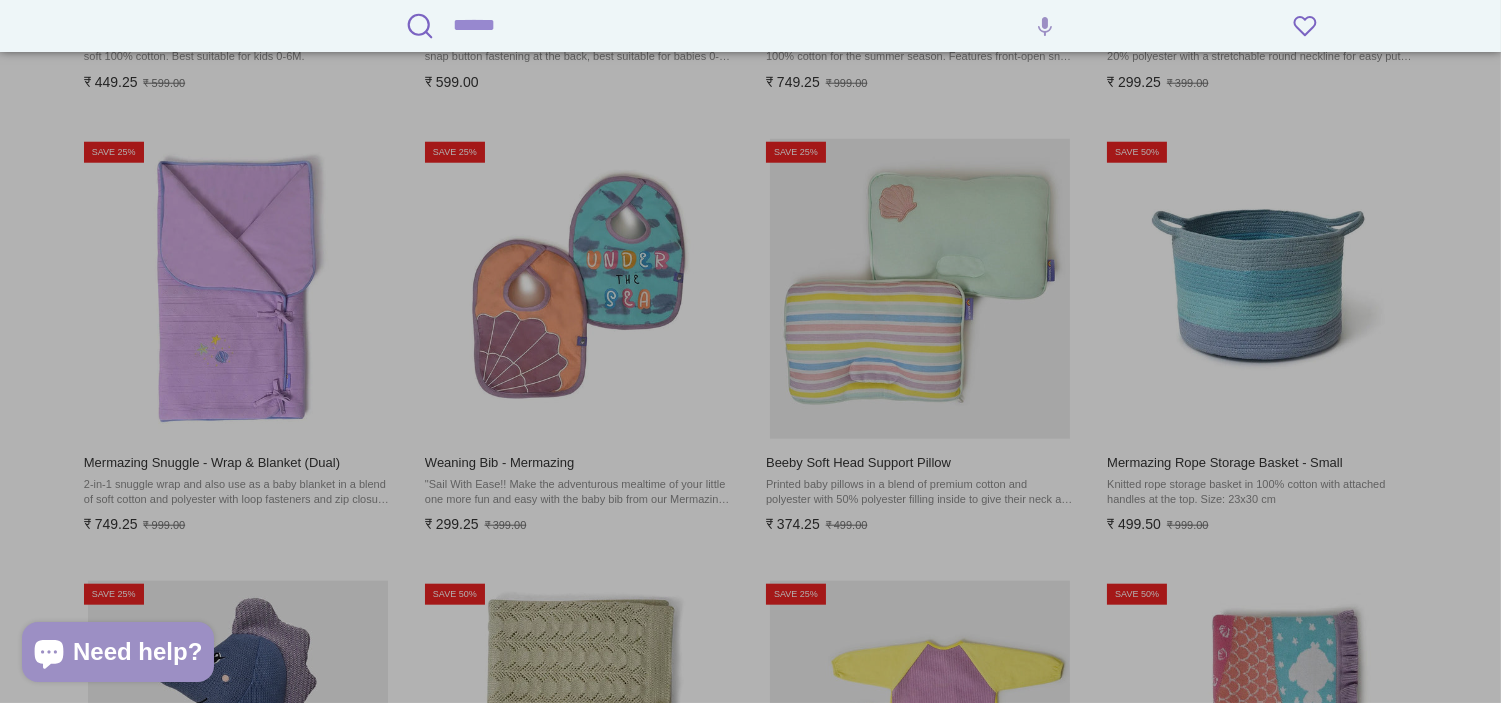 paste on "**********" 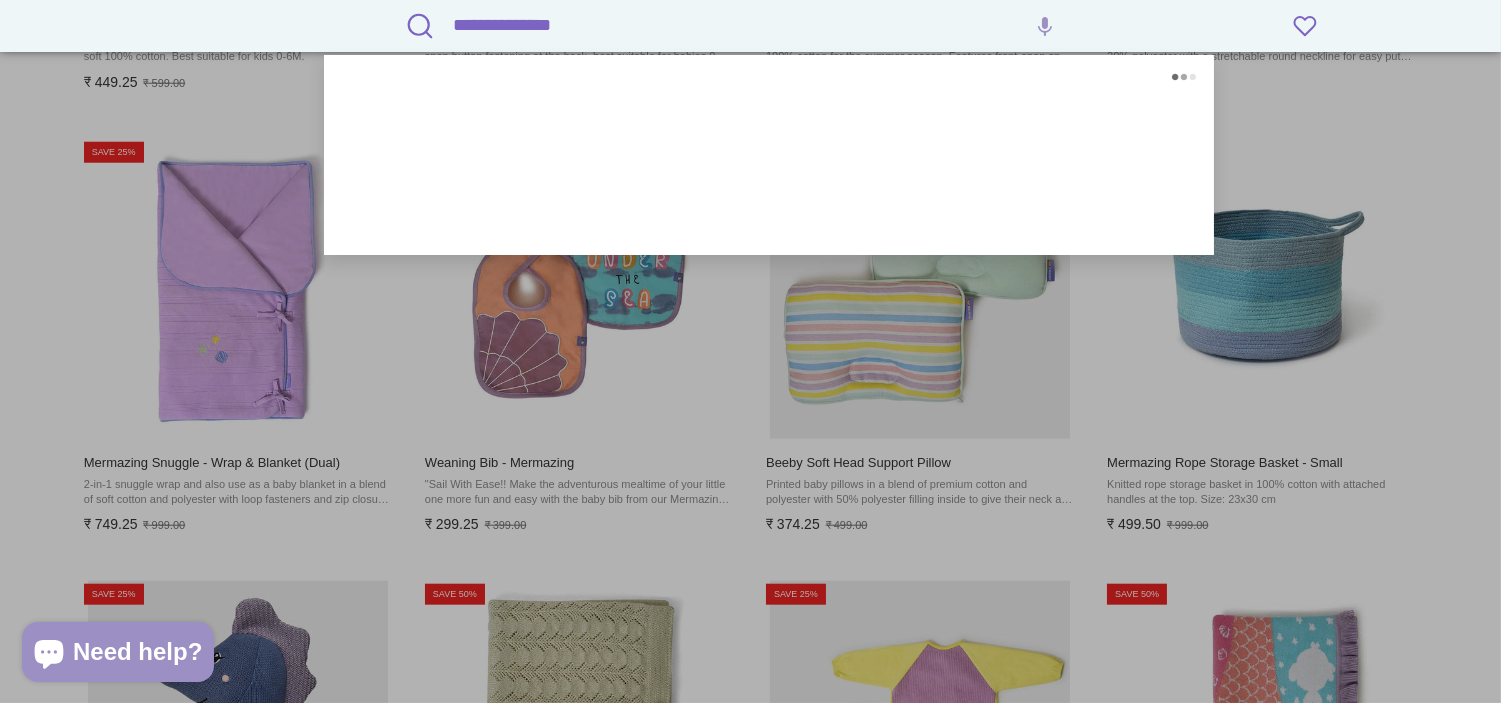 type on "**********" 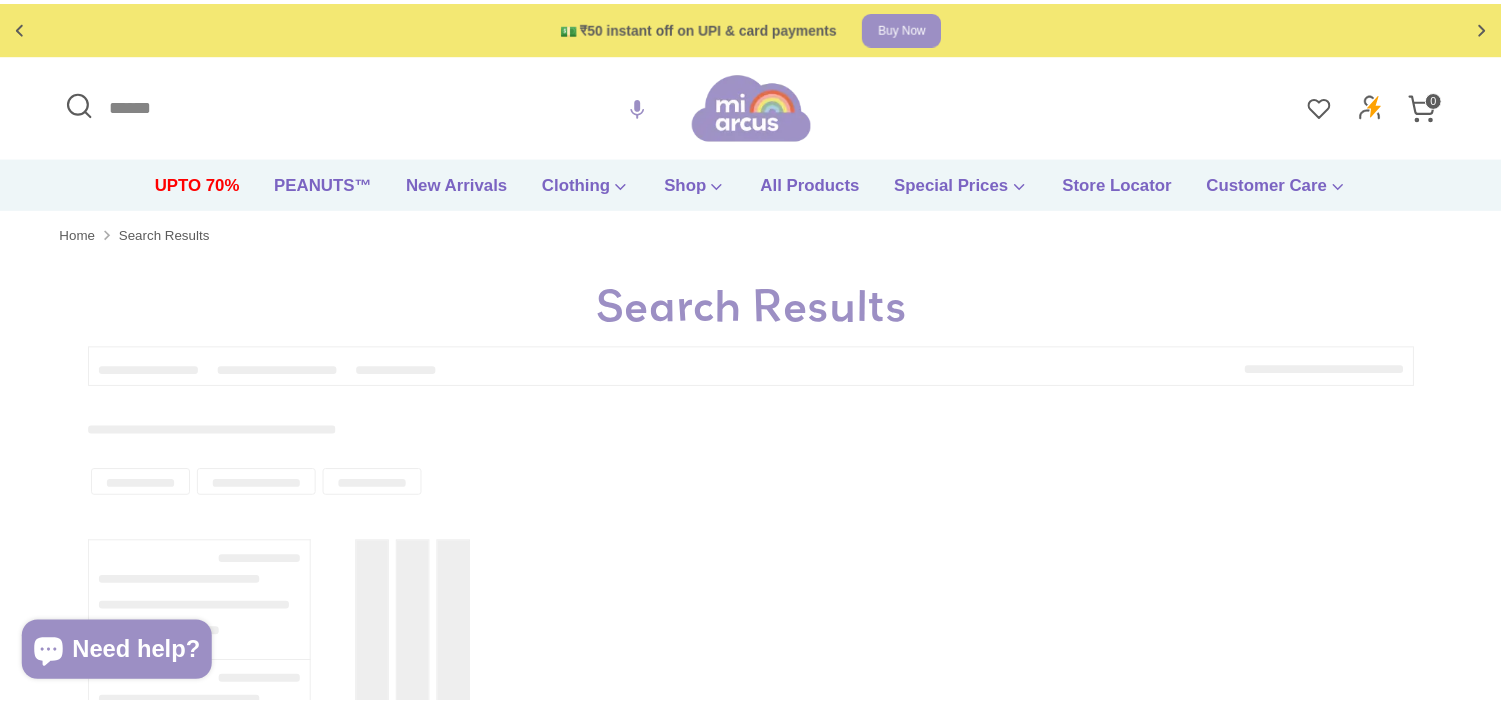 scroll, scrollTop: 0, scrollLeft: 0, axis: both 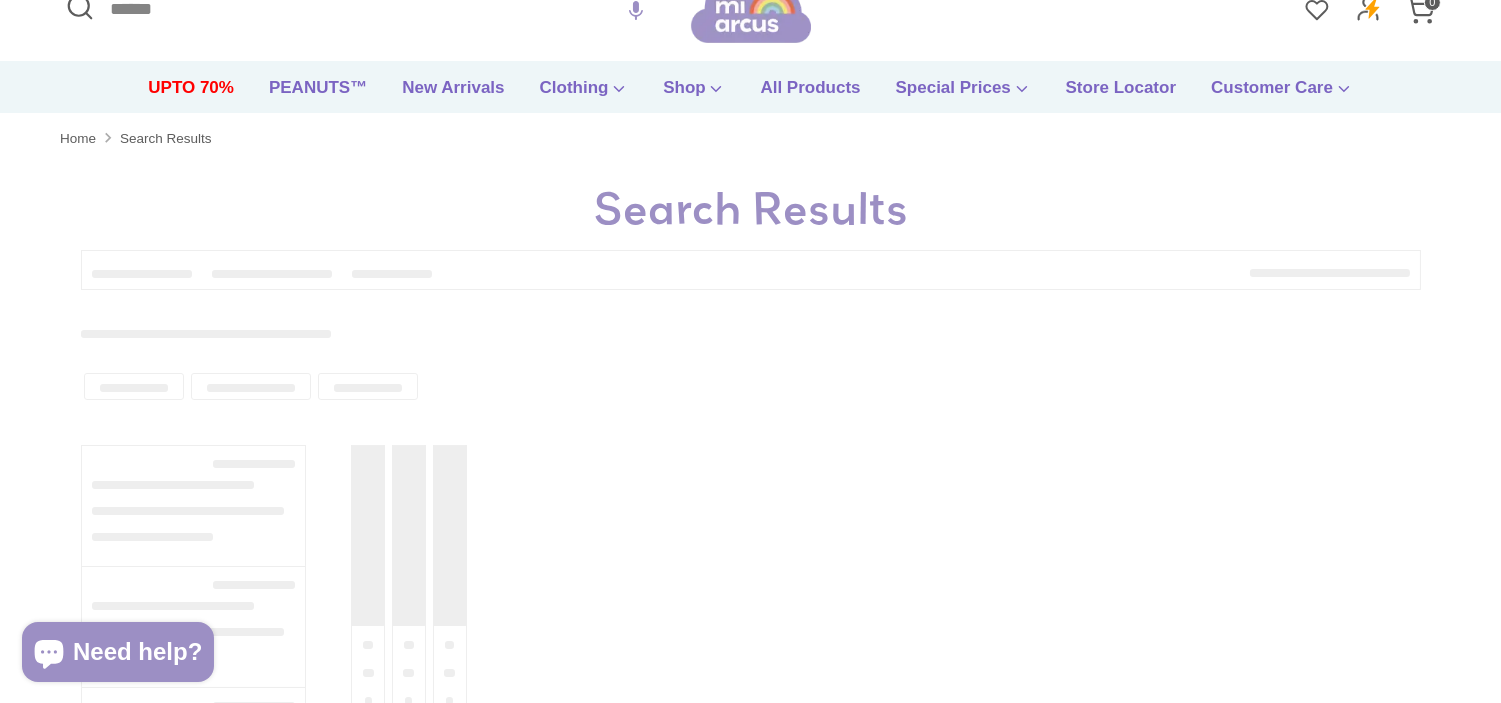 type on "**********" 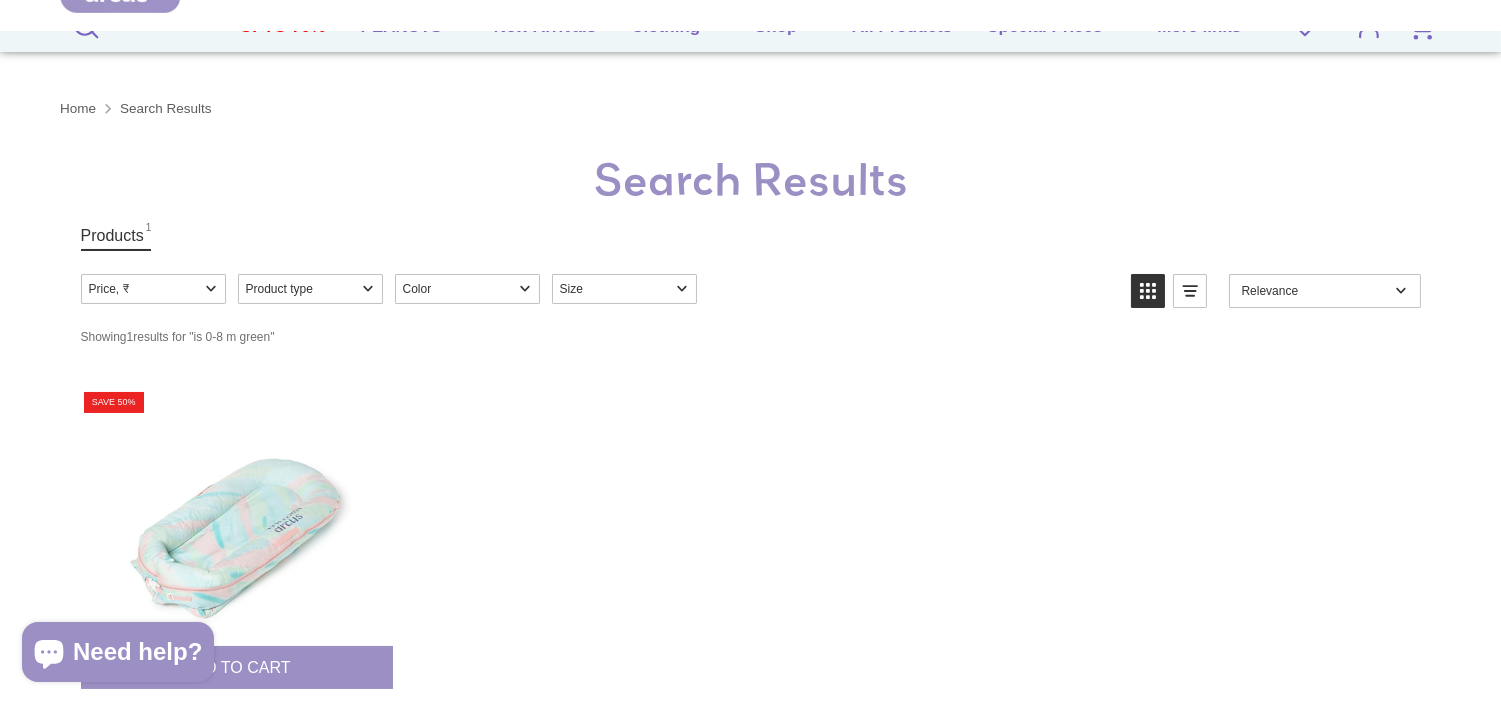 scroll, scrollTop: 222, scrollLeft: 0, axis: vertical 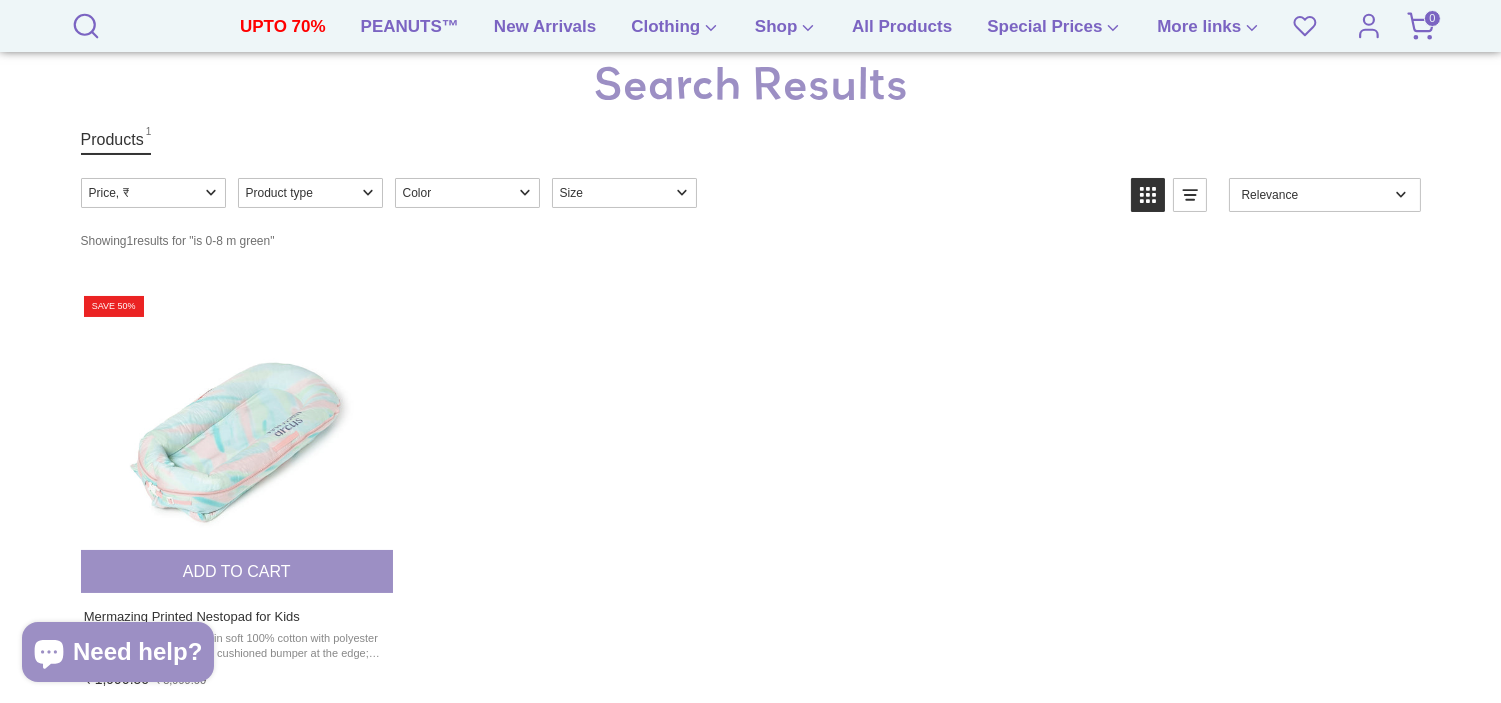 click at bounding box center [238, 443] 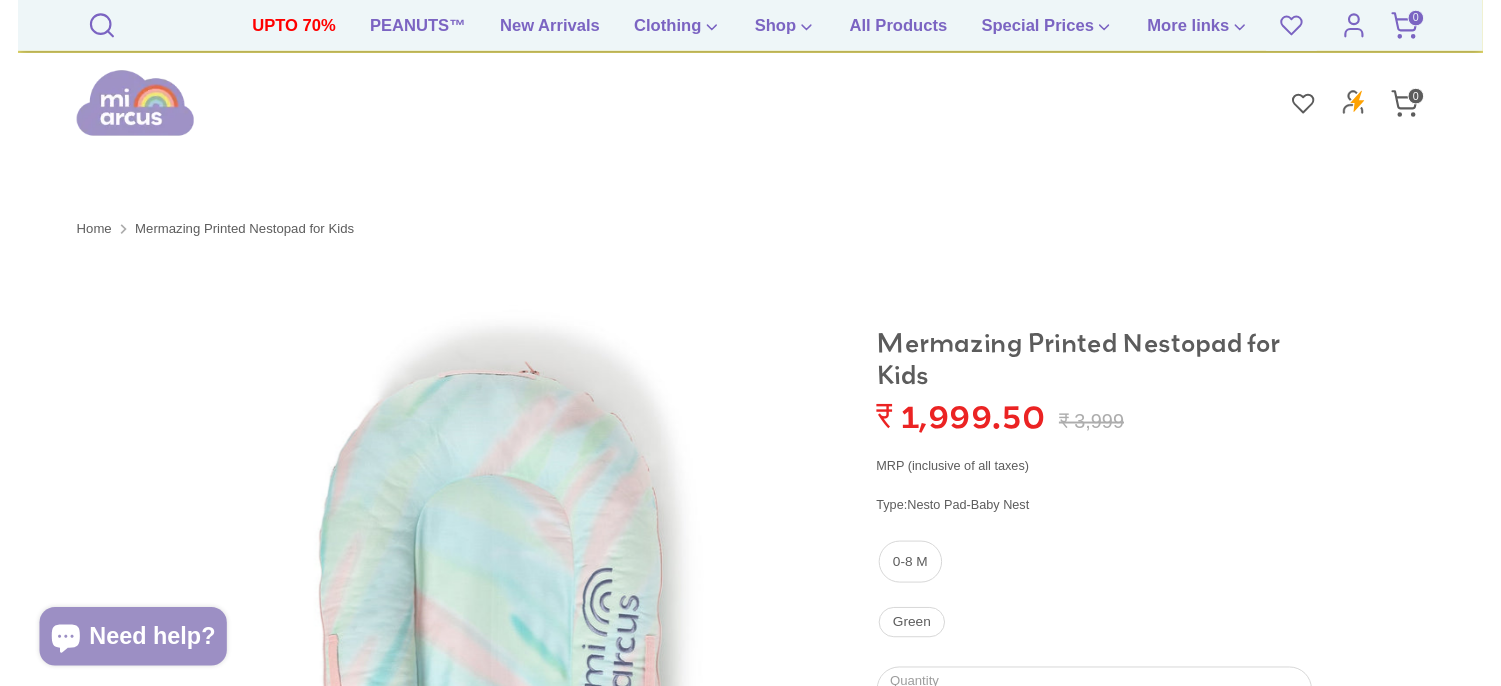 scroll, scrollTop: 824, scrollLeft: 0, axis: vertical 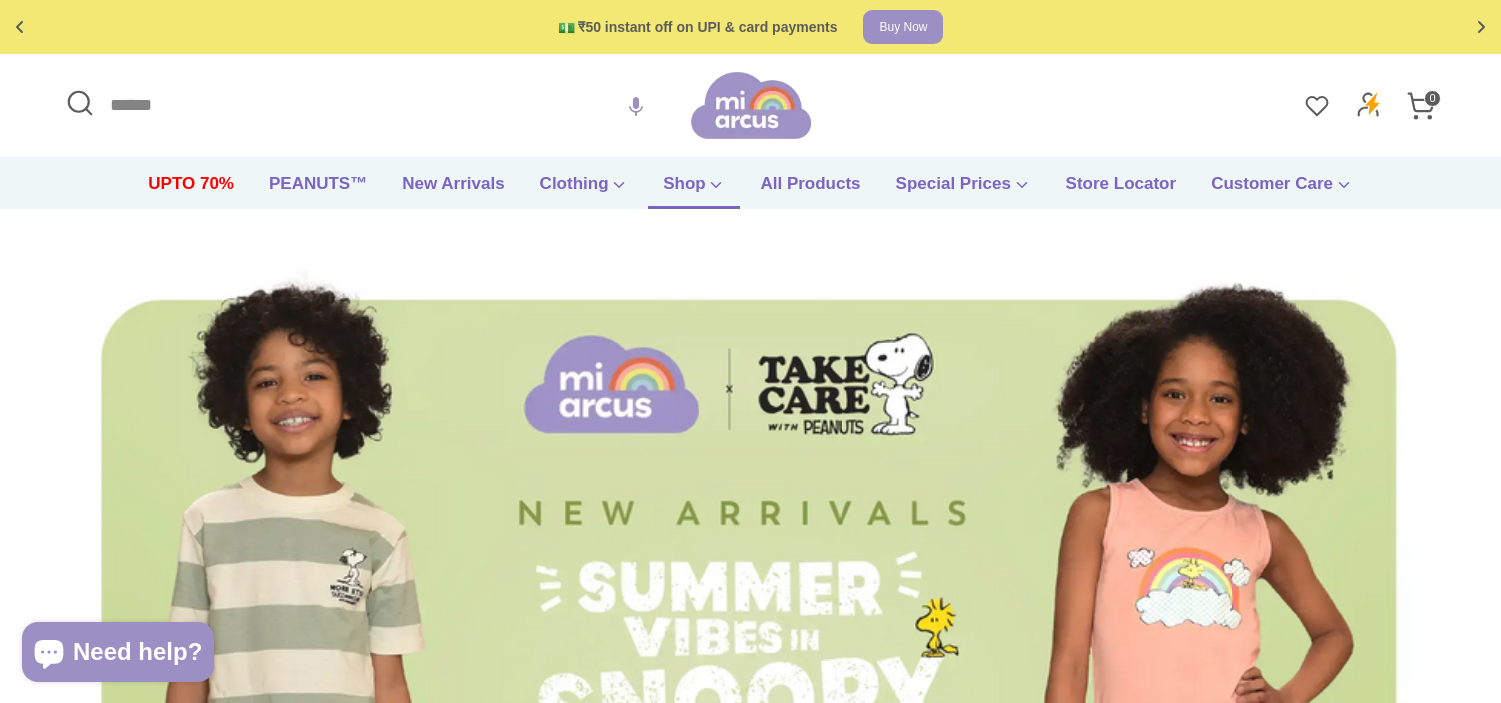 click on "Shop" at bounding box center (694, 190) 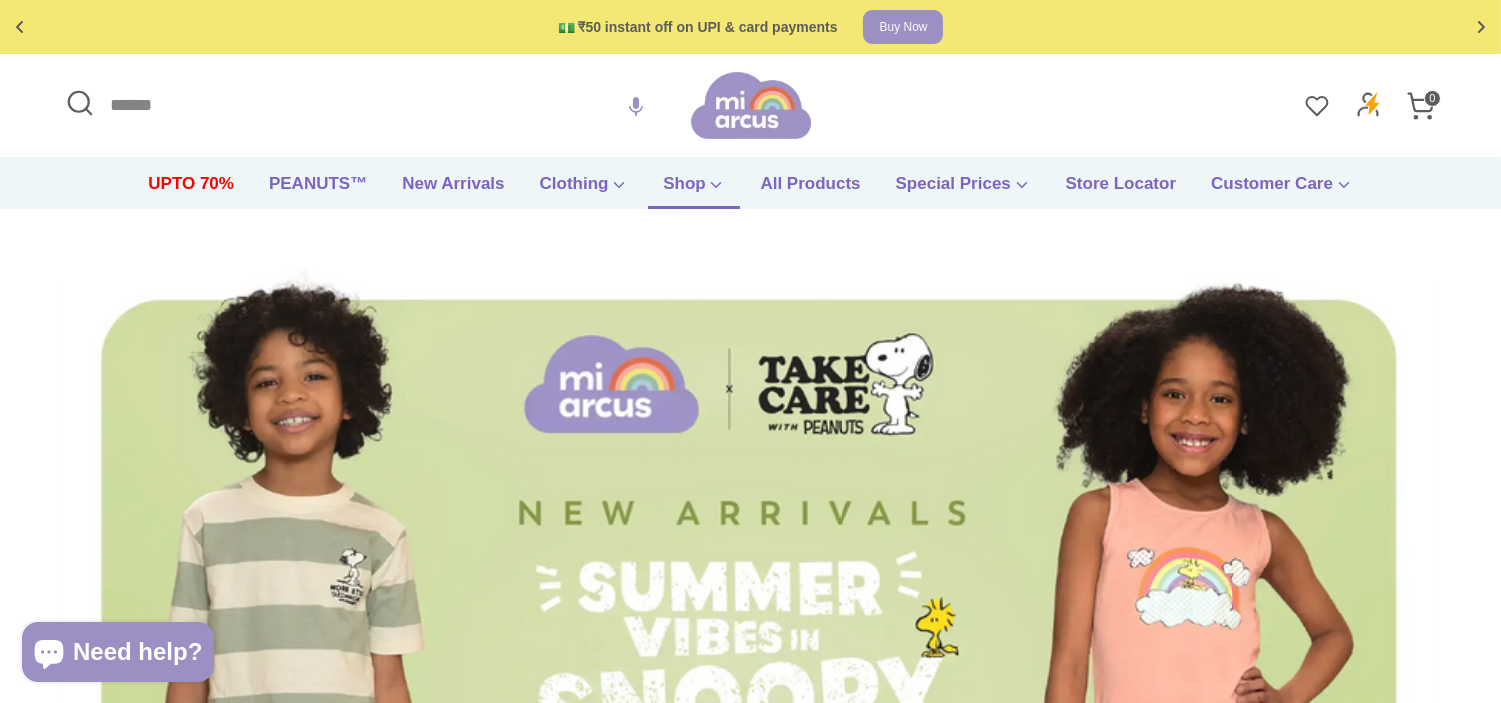 scroll, scrollTop: 0, scrollLeft: 0, axis: both 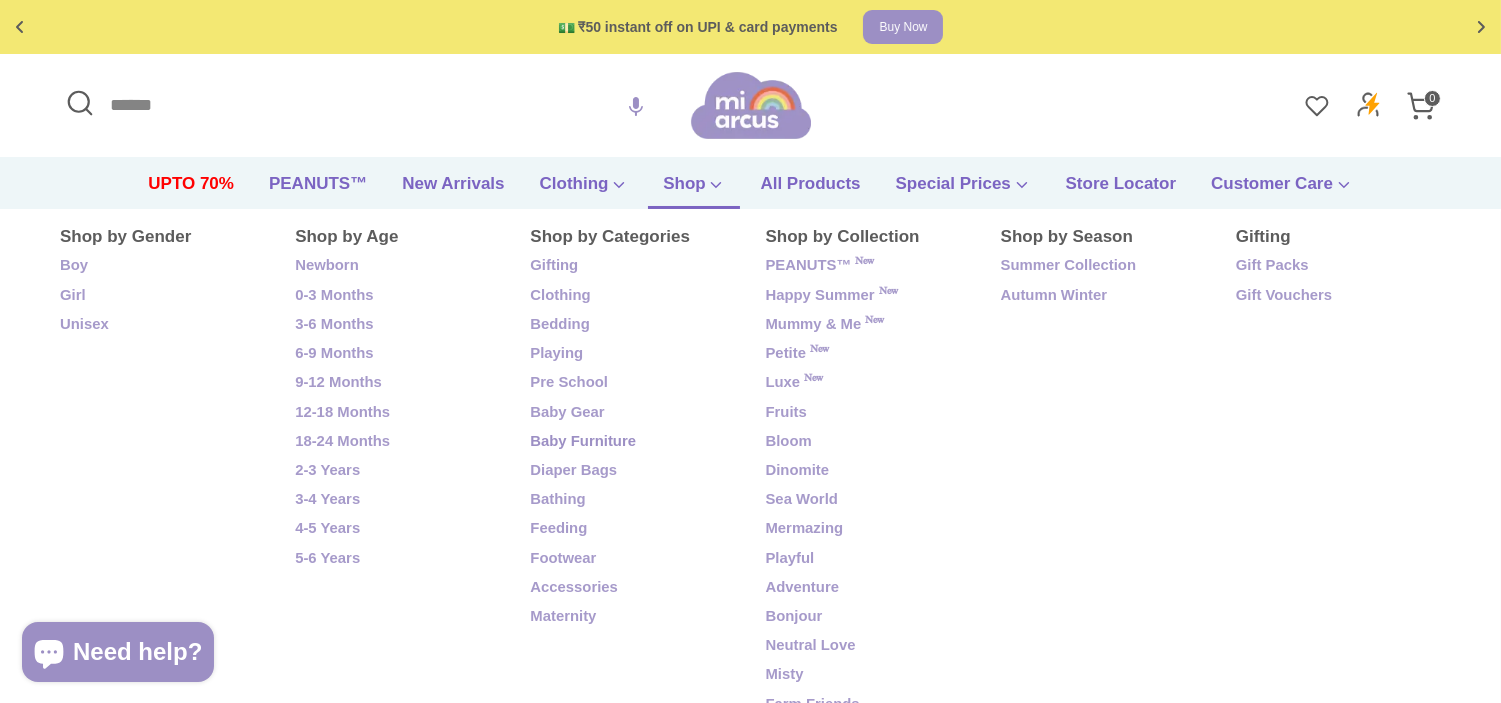 click on "Baby Furniture" at bounding box center [632, 442] 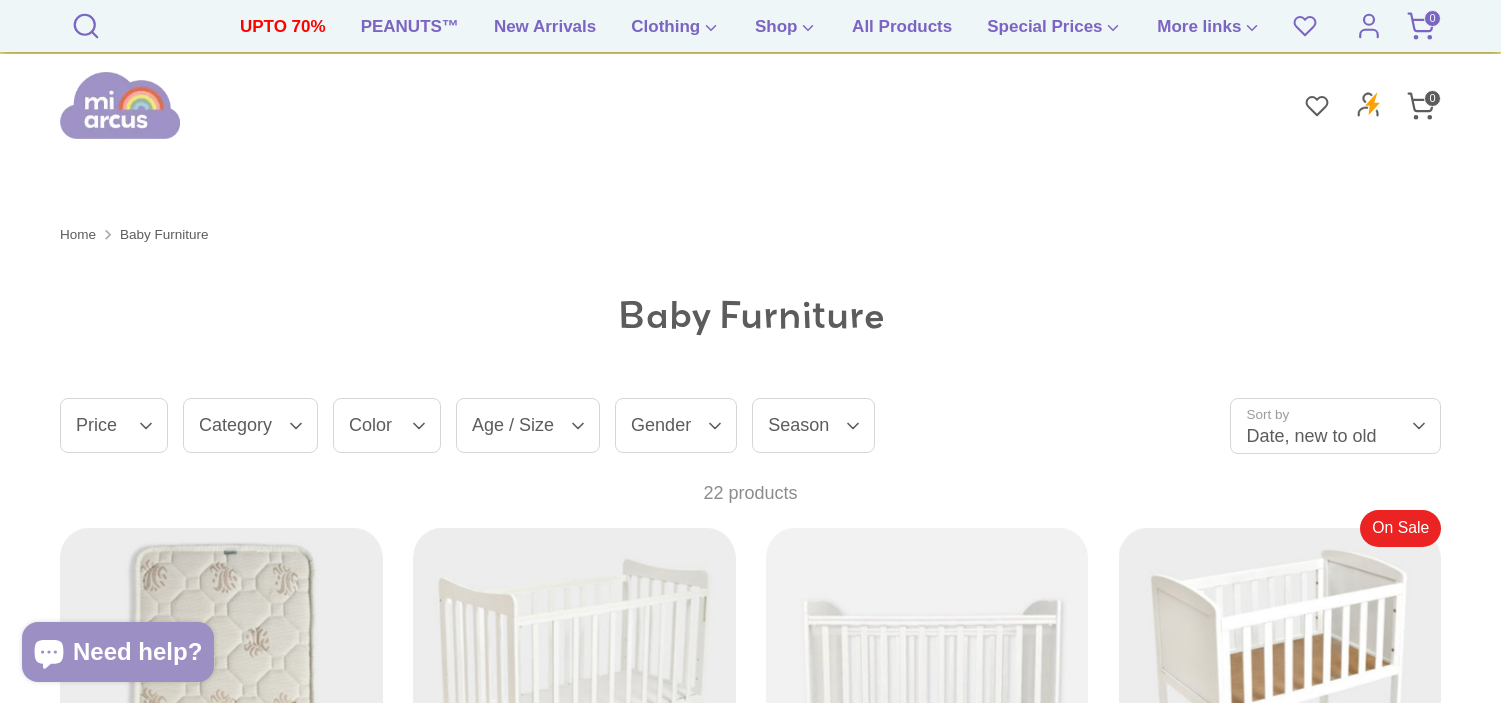 scroll, scrollTop: 333, scrollLeft: 0, axis: vertical 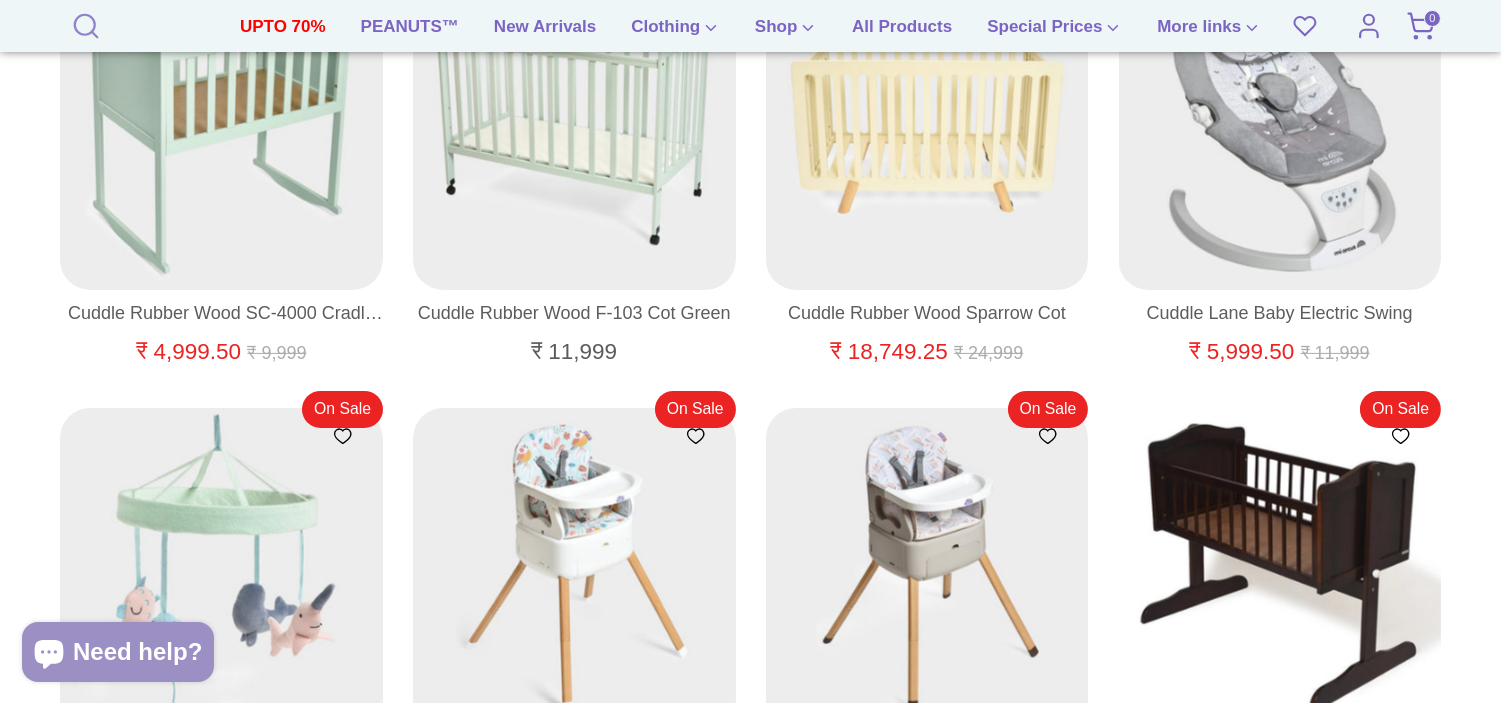 click 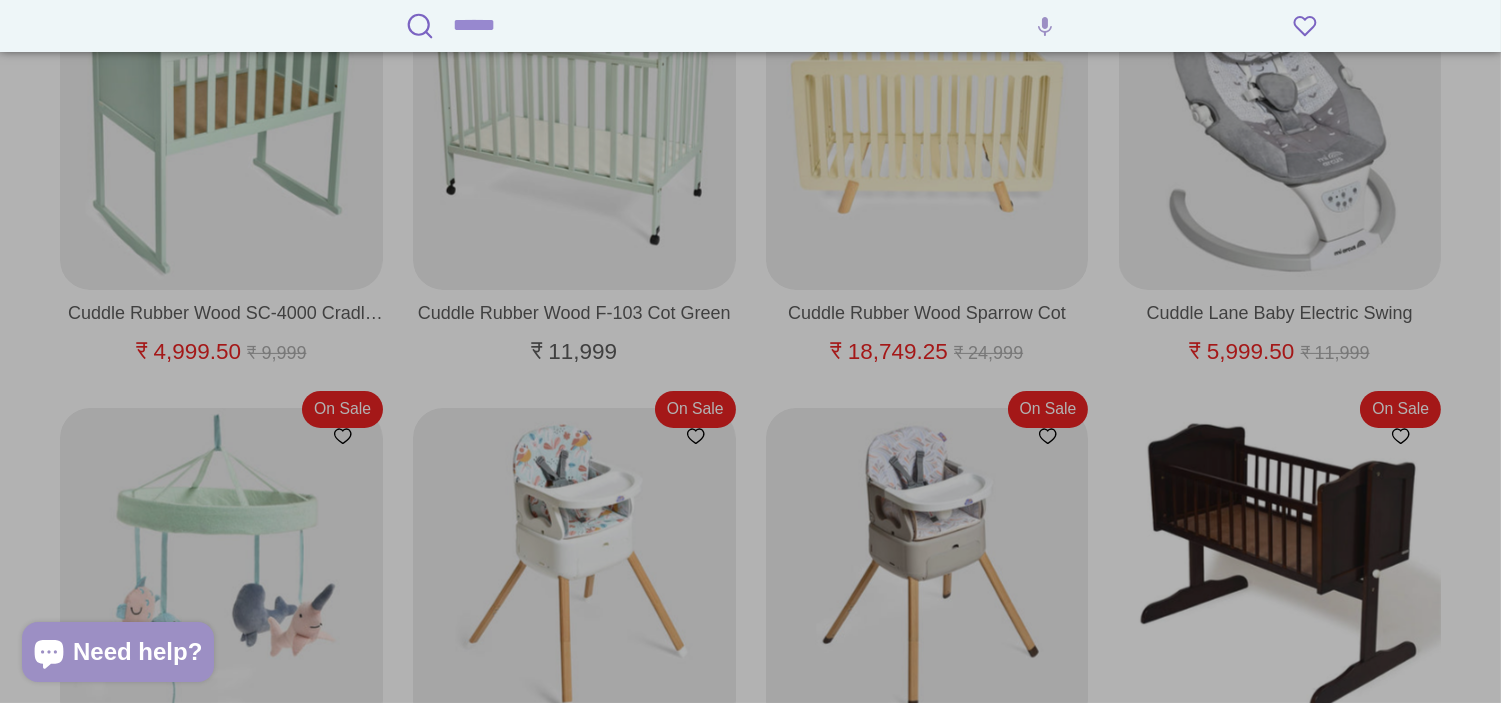 type on "*" 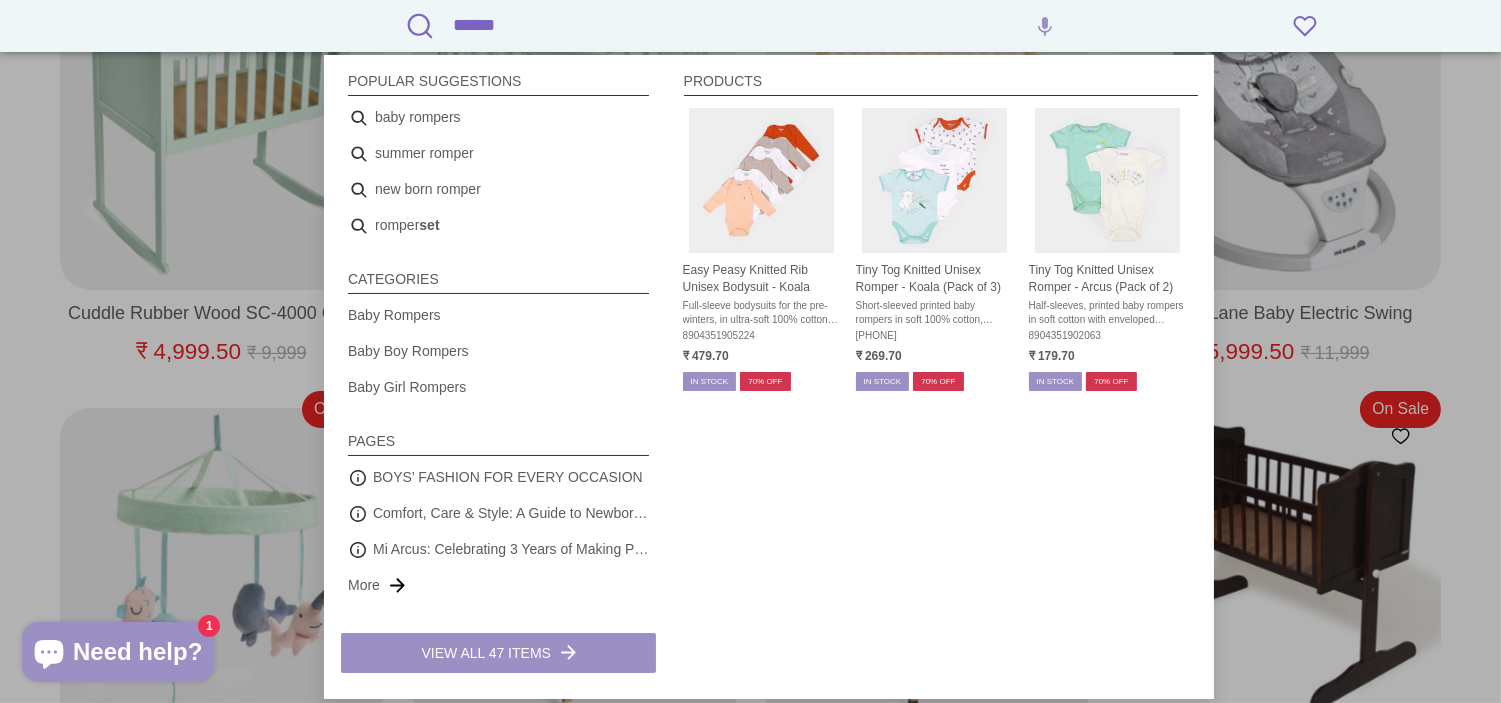 type on "******" 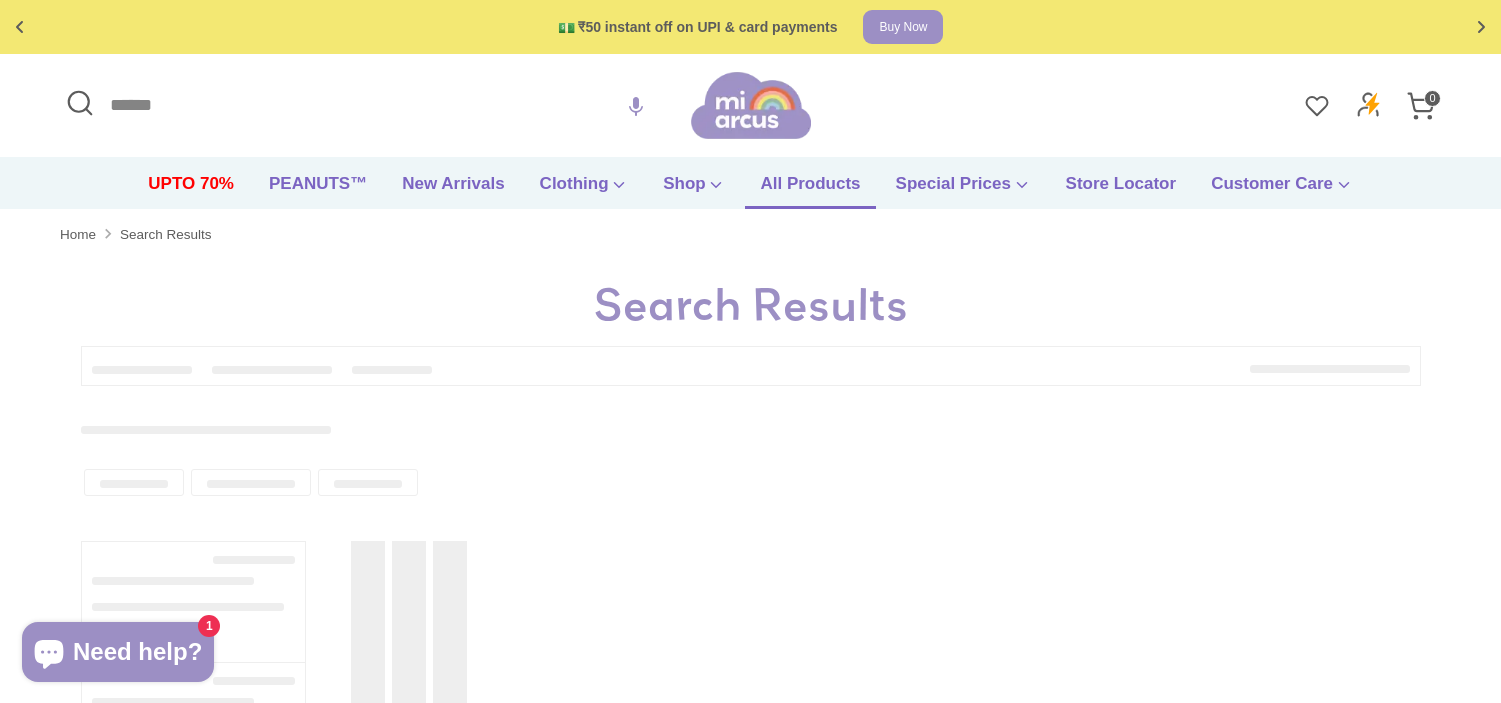 scroll, scrollTop: 0, scrollLeft: 0, axis: both 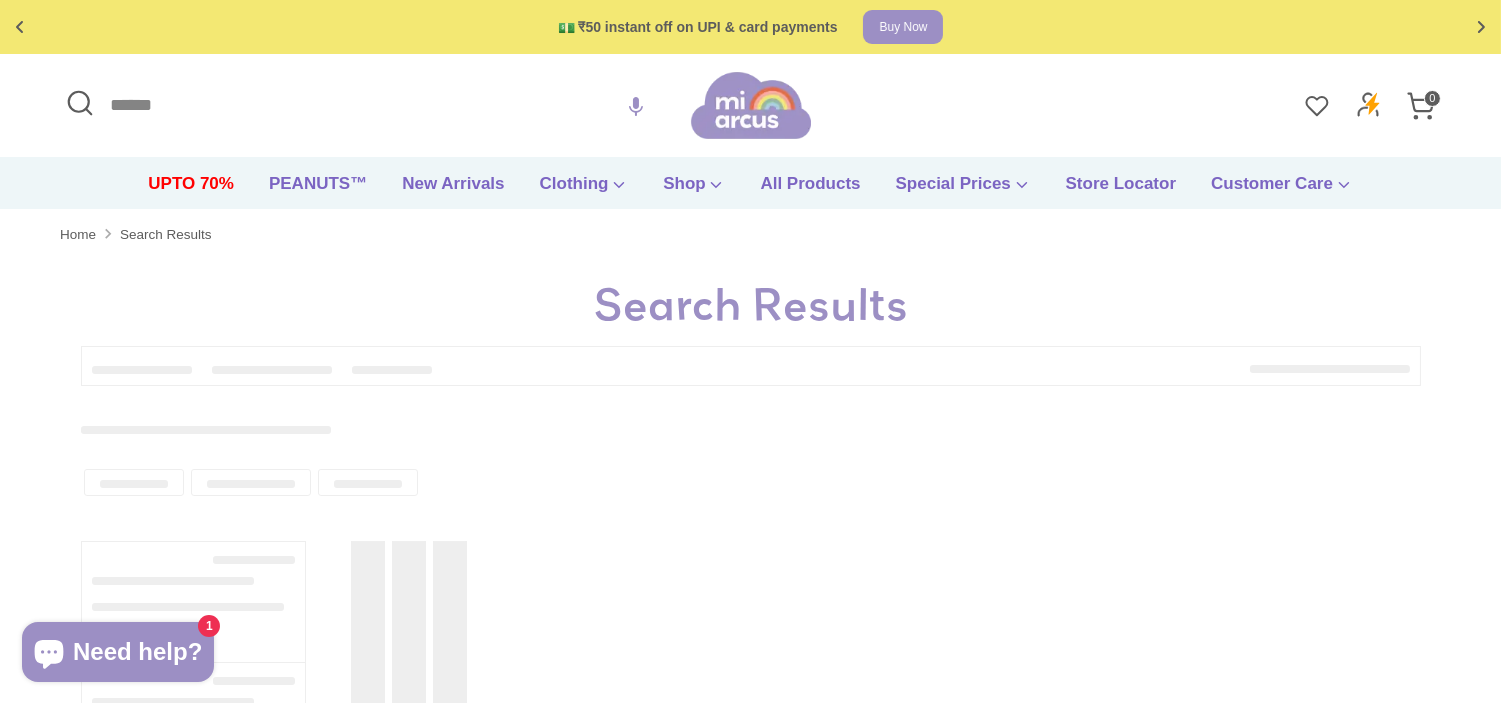 type on "******" 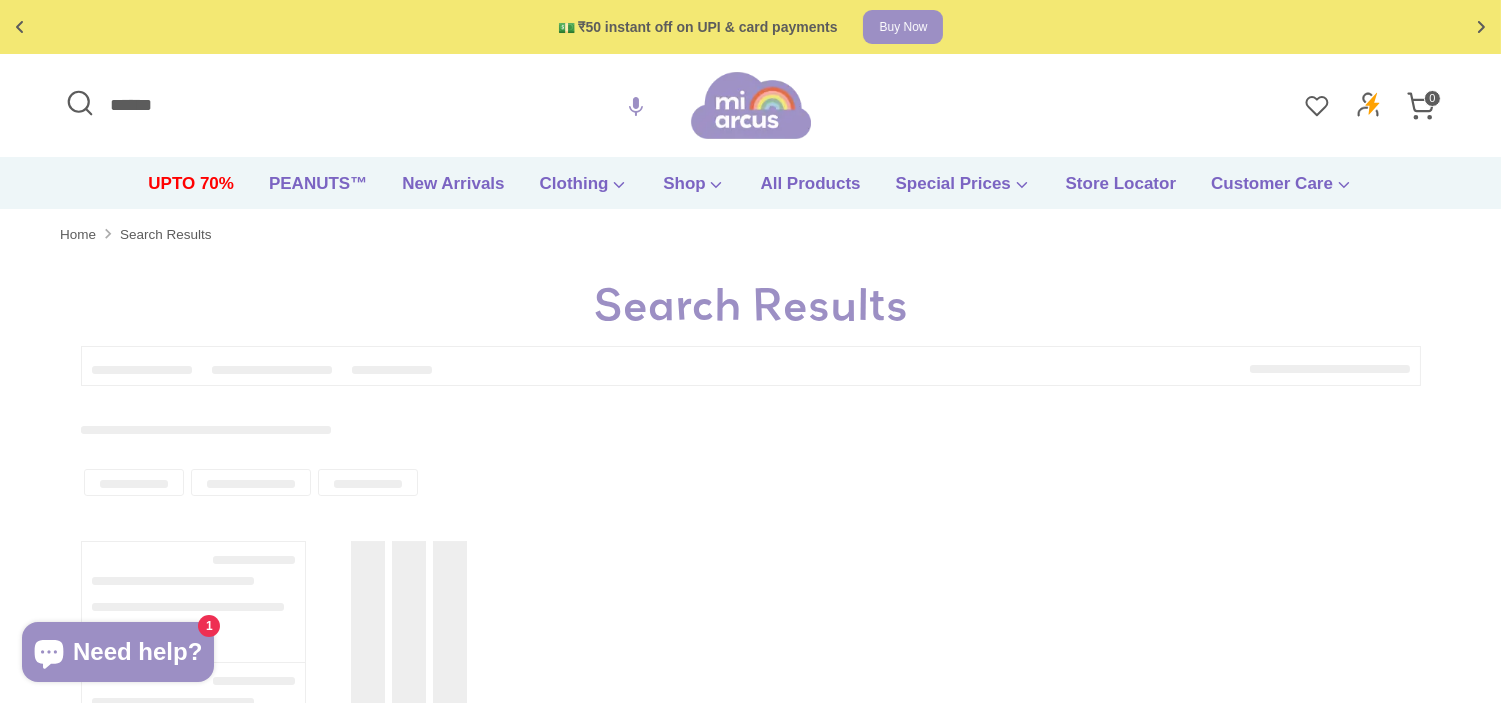 type on "******" 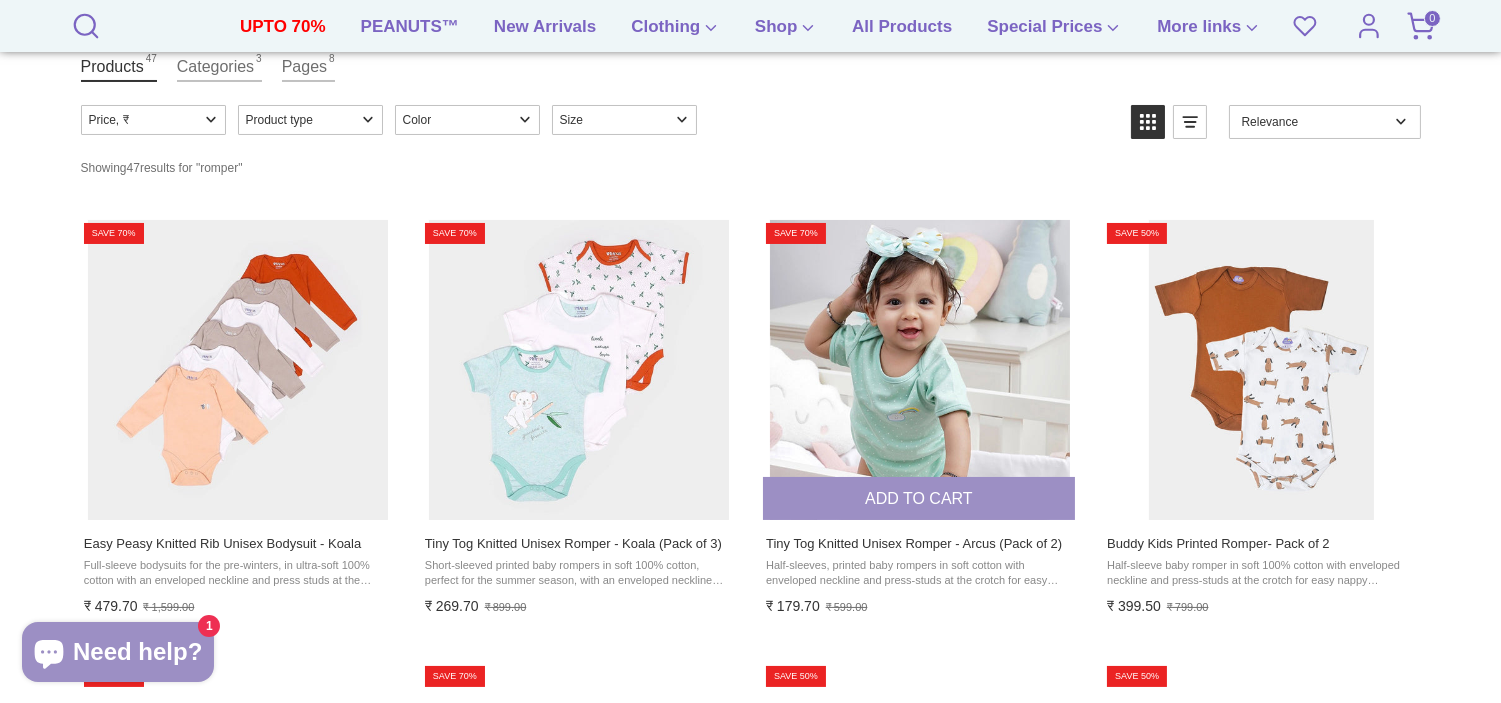 scroll, scrollTop: 333, scrollLeft: 0, axis: vertical 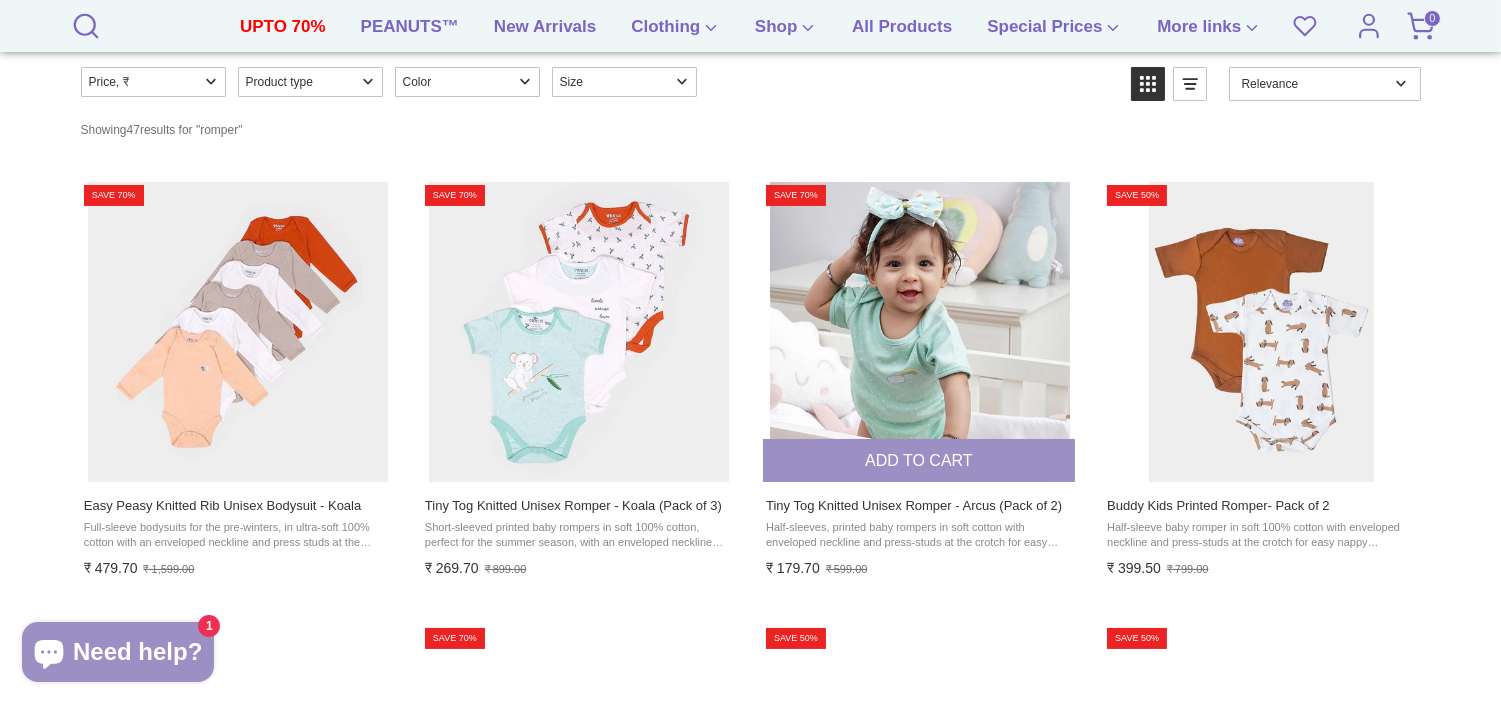 click at bounding box center (920, 332) 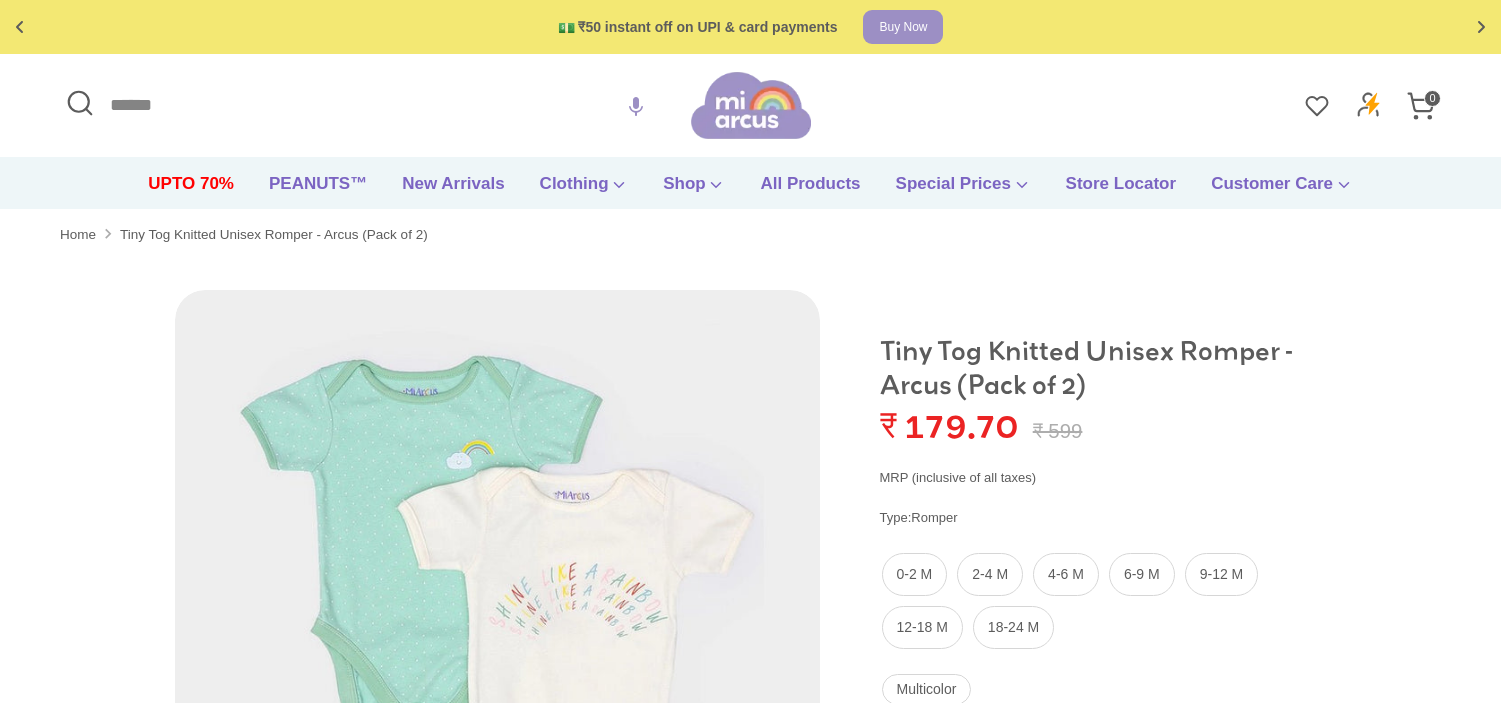 scroll, scrollTop: 222, scrollLeft: 0, axis: vertical 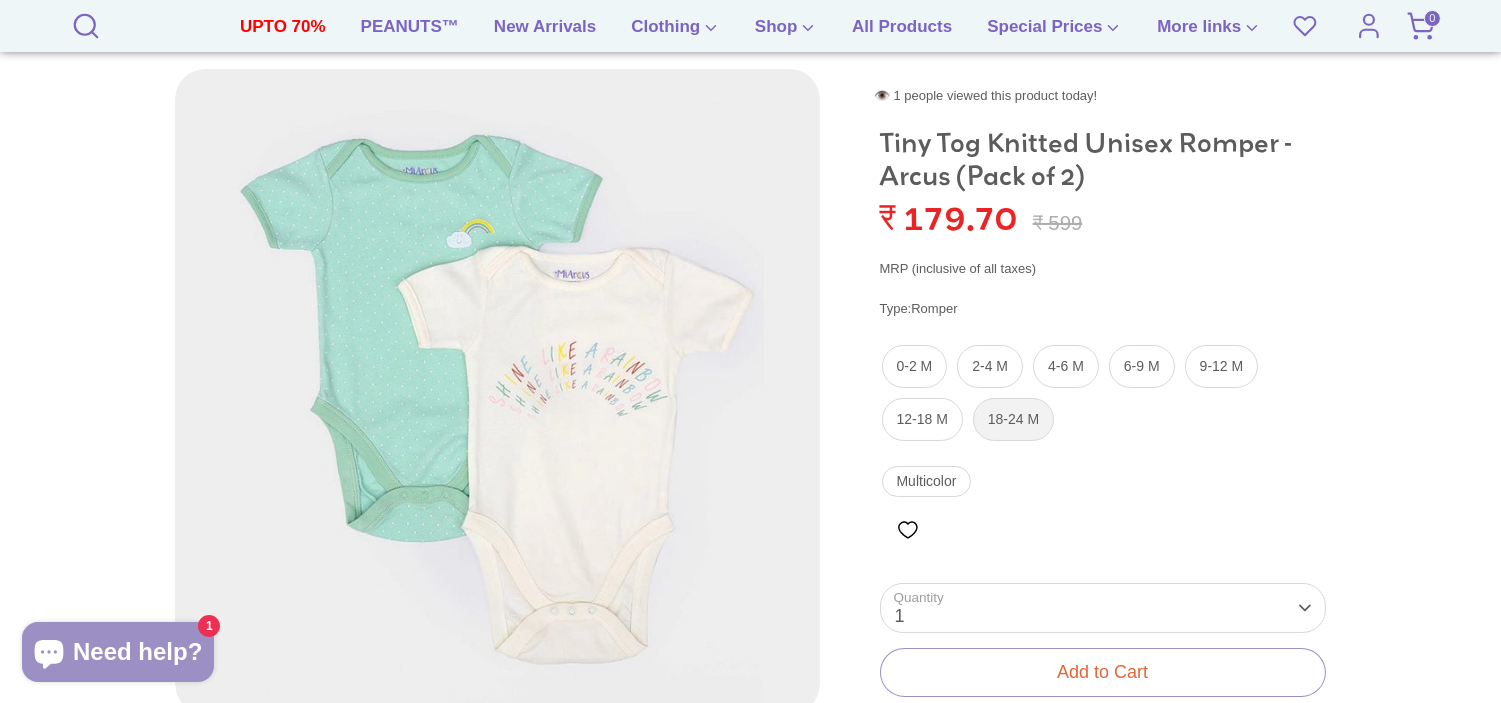 click on "18-24 M" at bounding box center (1013, 419) 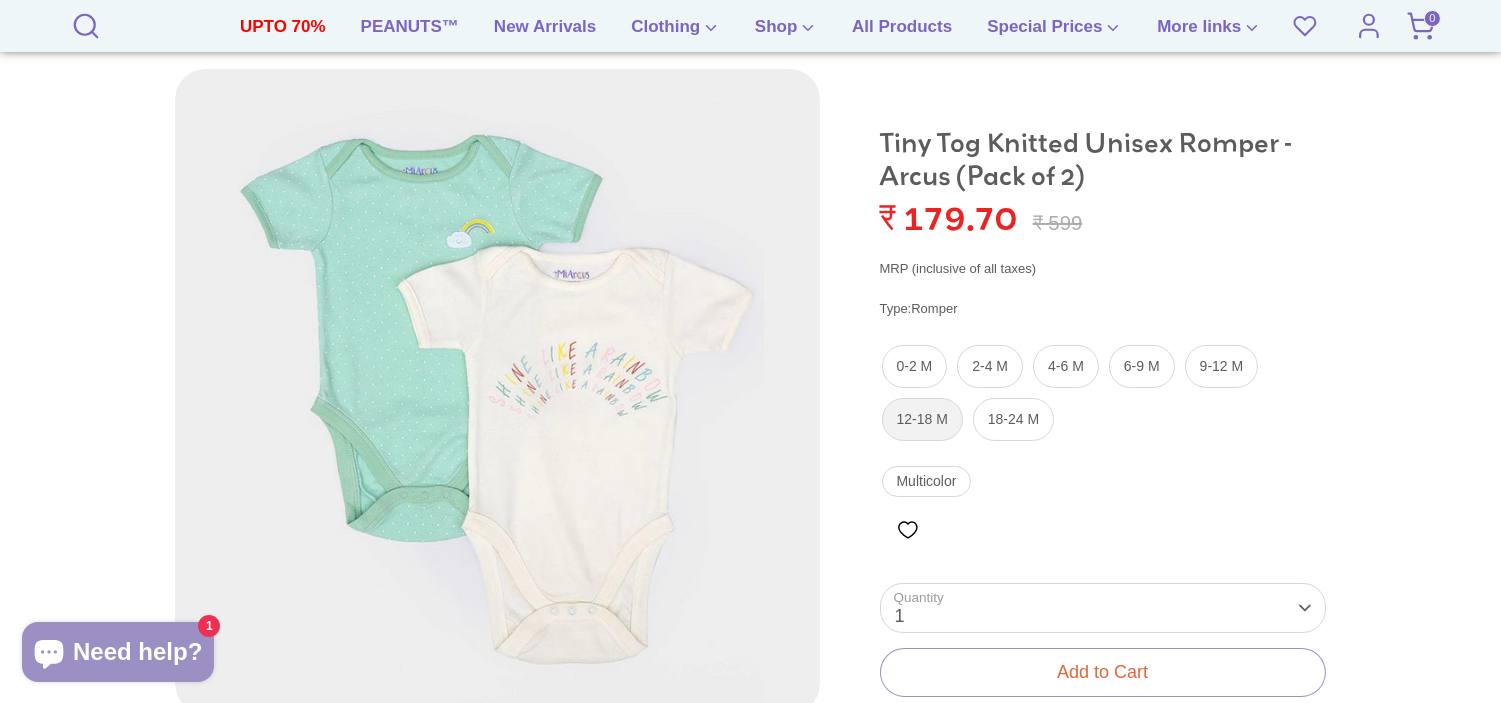 click on "12-18 M" at bounding box center [922, 419] 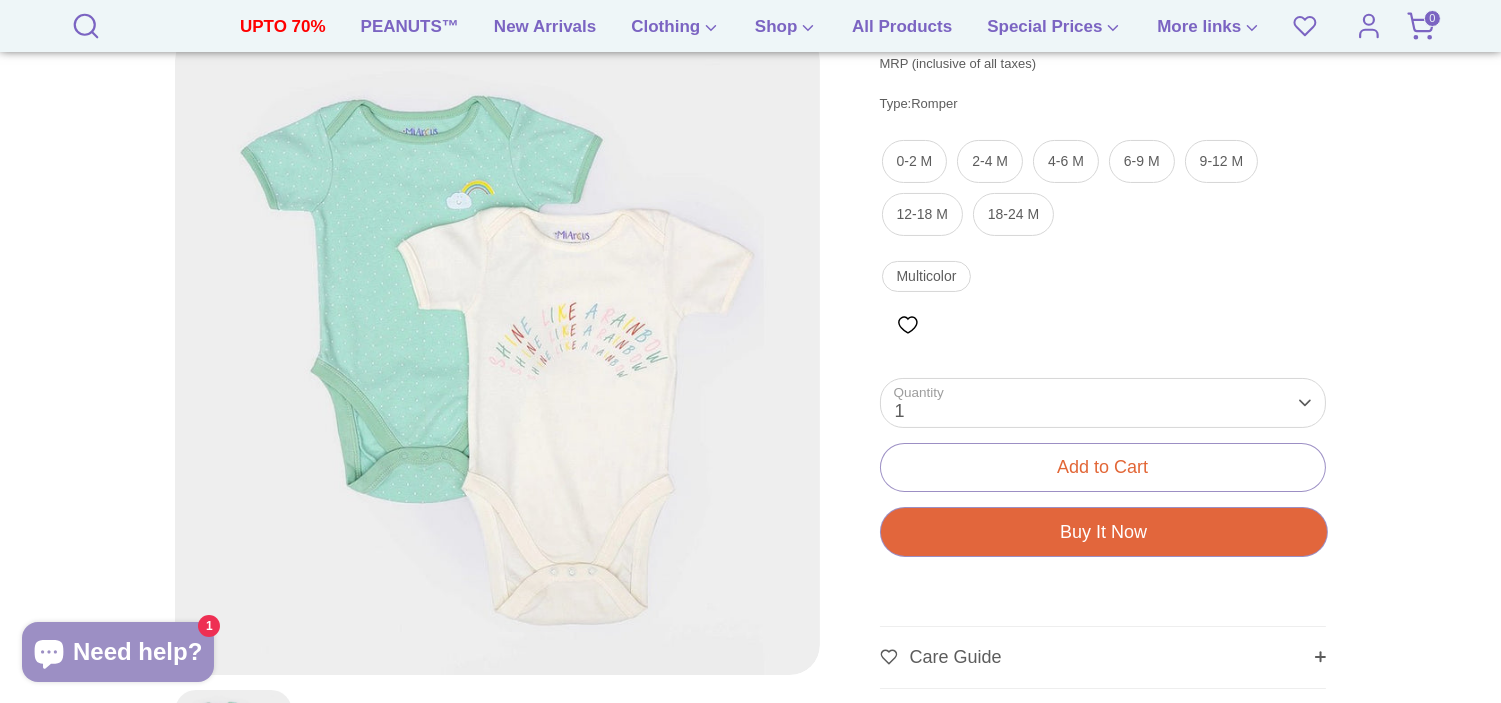 scroll, scrollTop: 333, scrollLeft: 0, axis: vertical 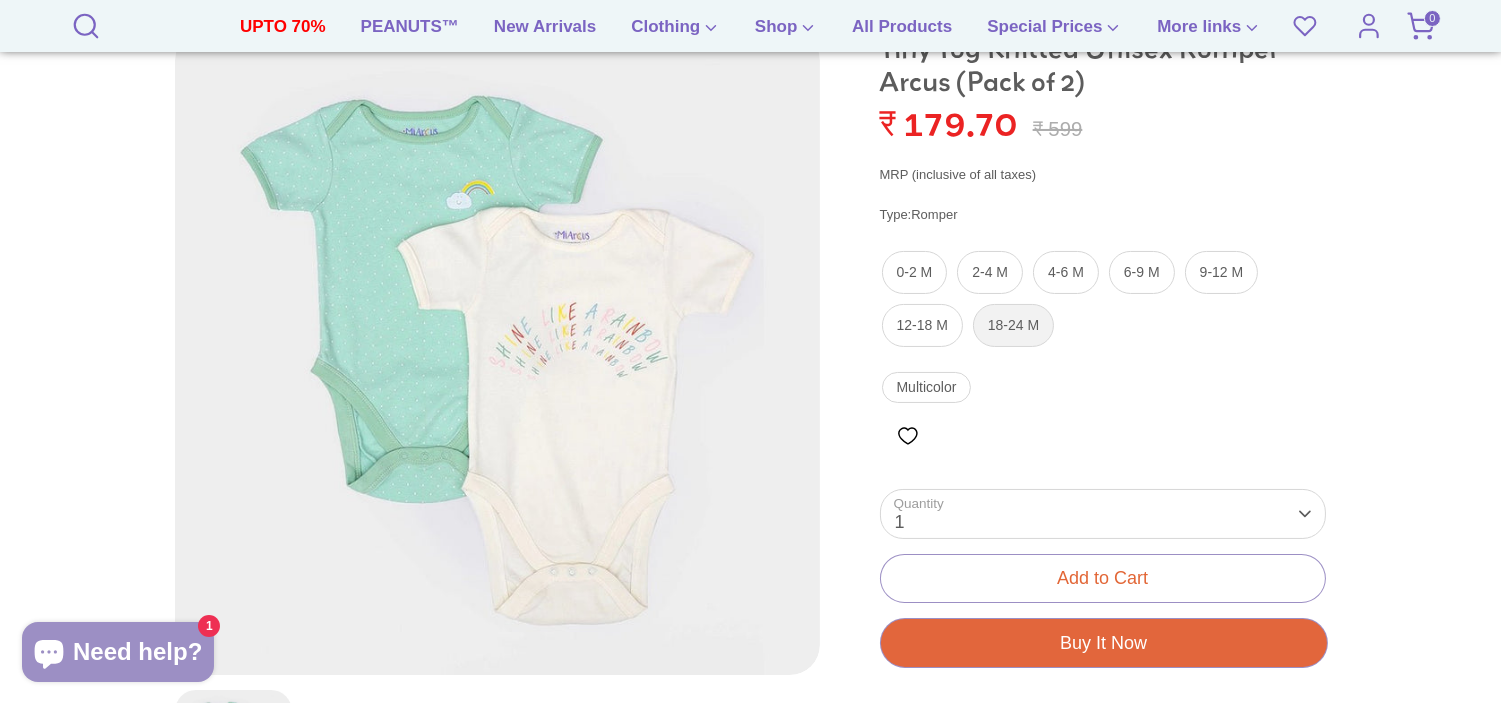 click on "18-24 M" at bounding box center [1013, 325] 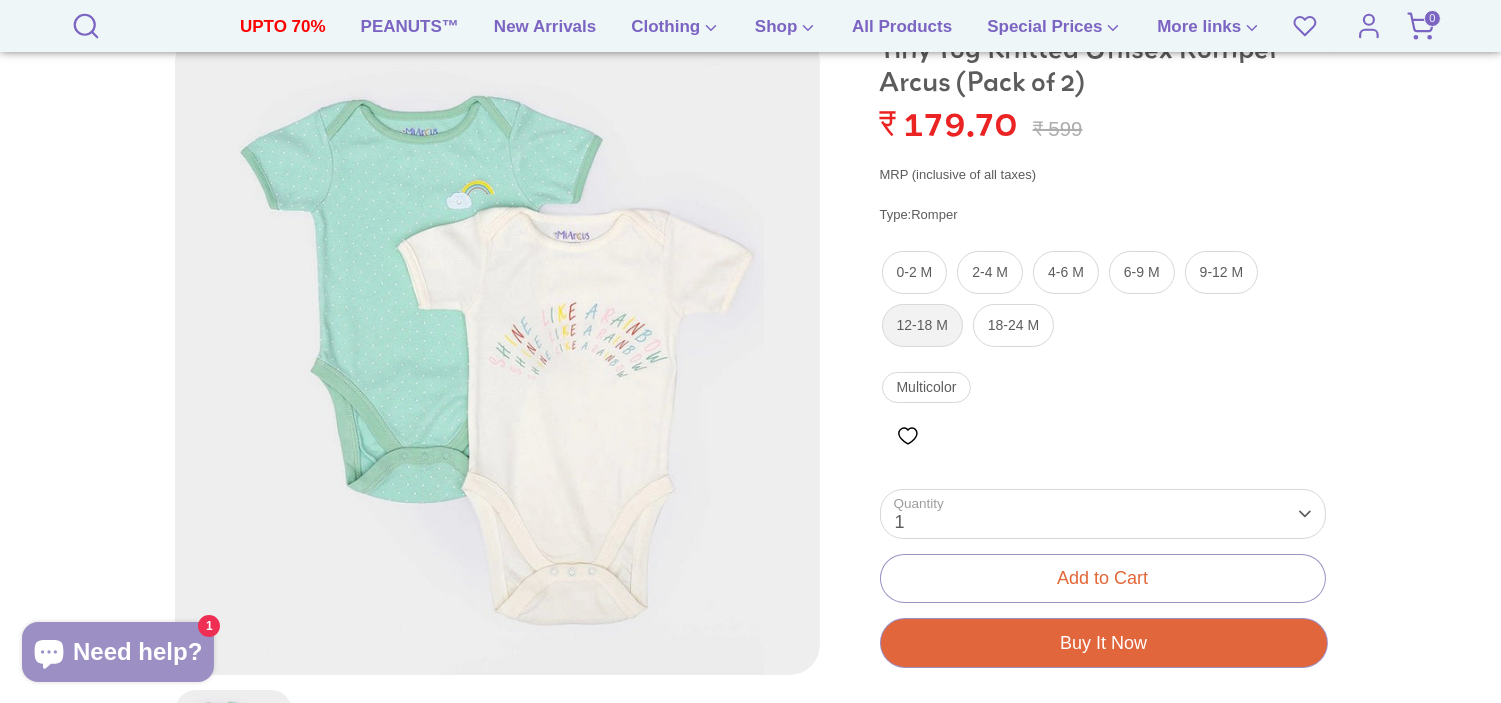 click on "12-18 M" at bounding box center (922, 325) 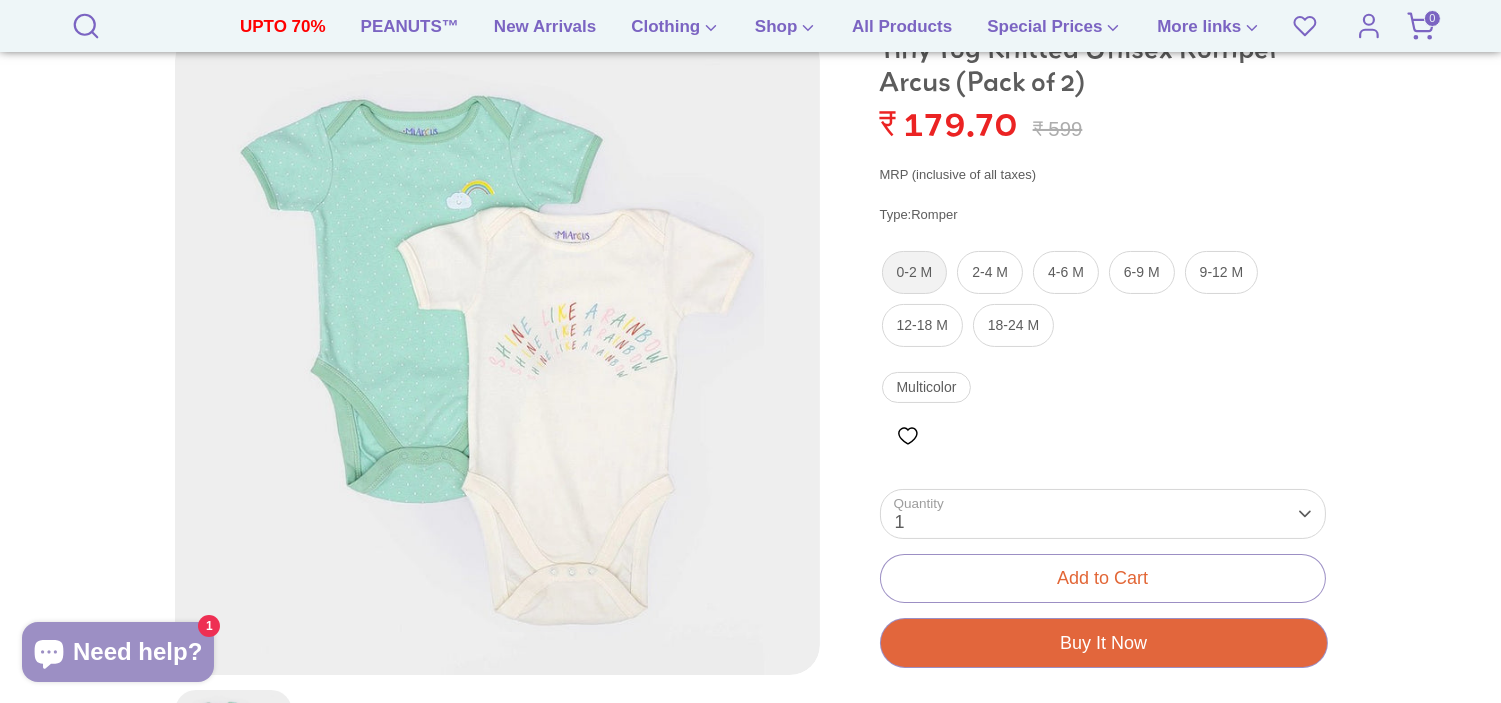 click on "0-2 M" at bounding box center (915, 272) 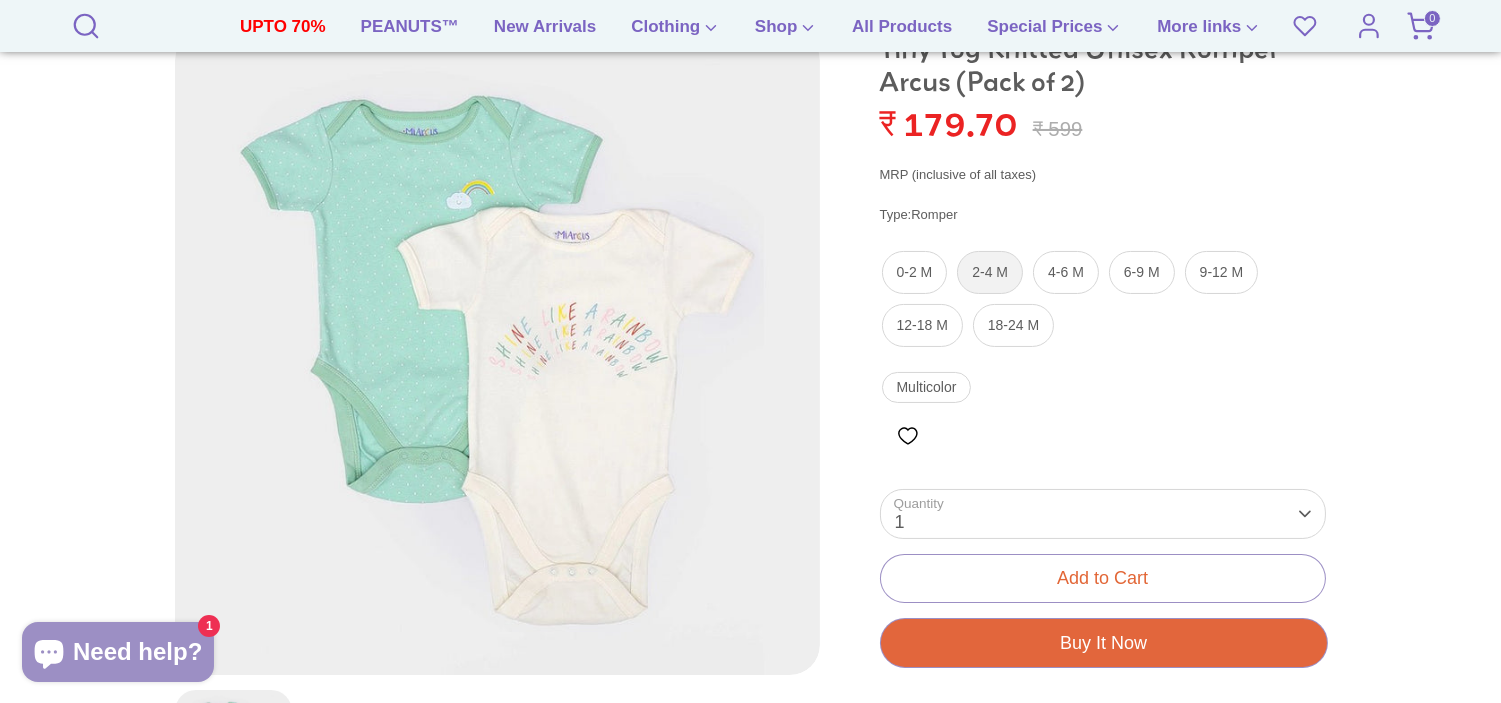 click on "2-4 M" at bounding box center (990, 272) 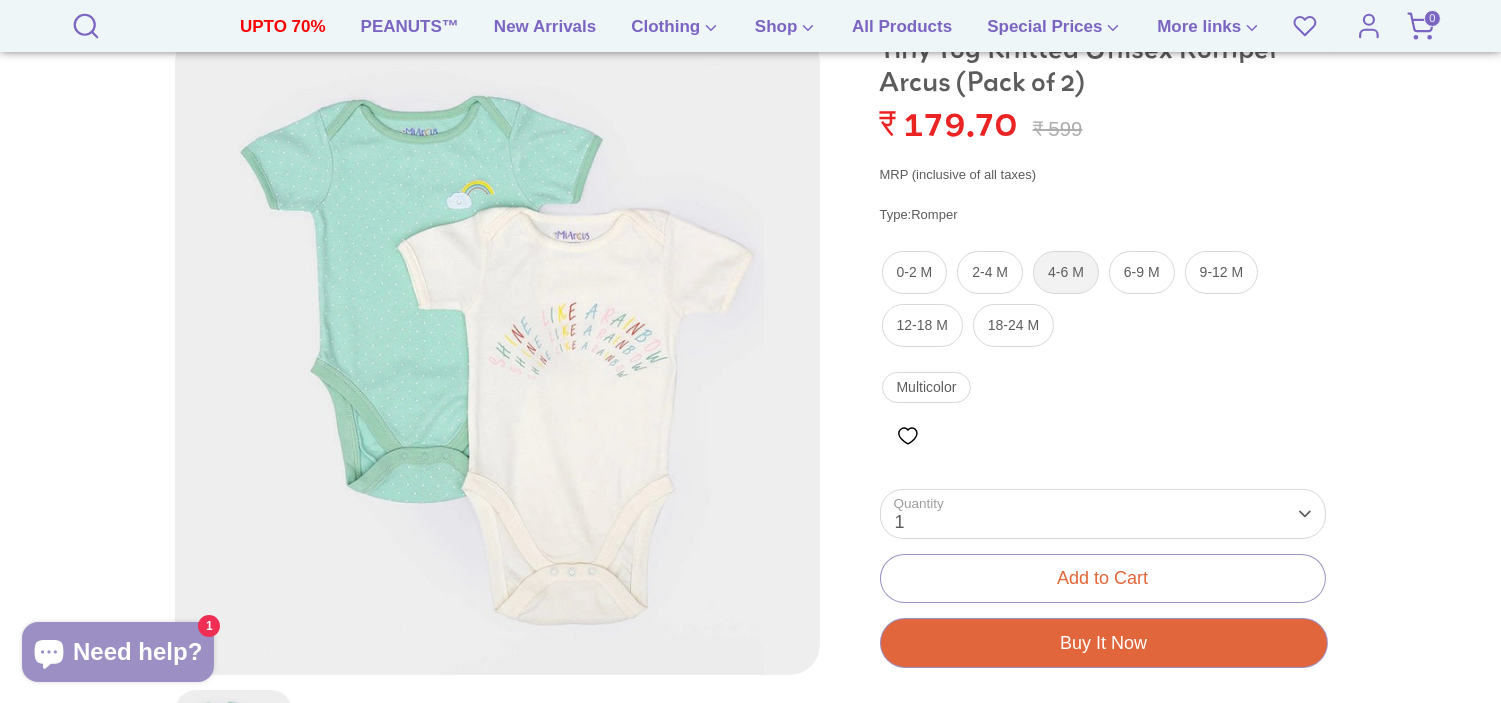click on "4-6 M" at bounding box center [1066, 272] 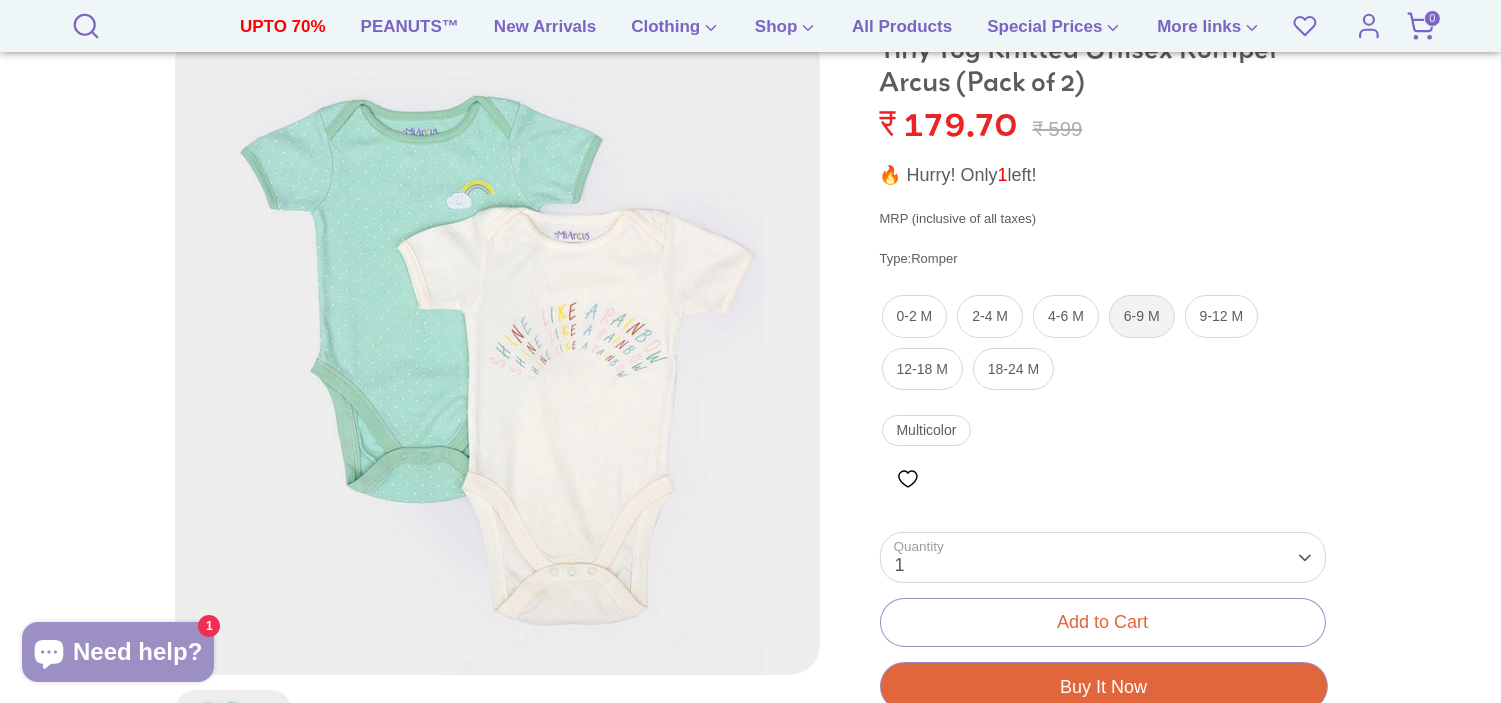 click on "6-9 M" at bounding box center (1142, 316) 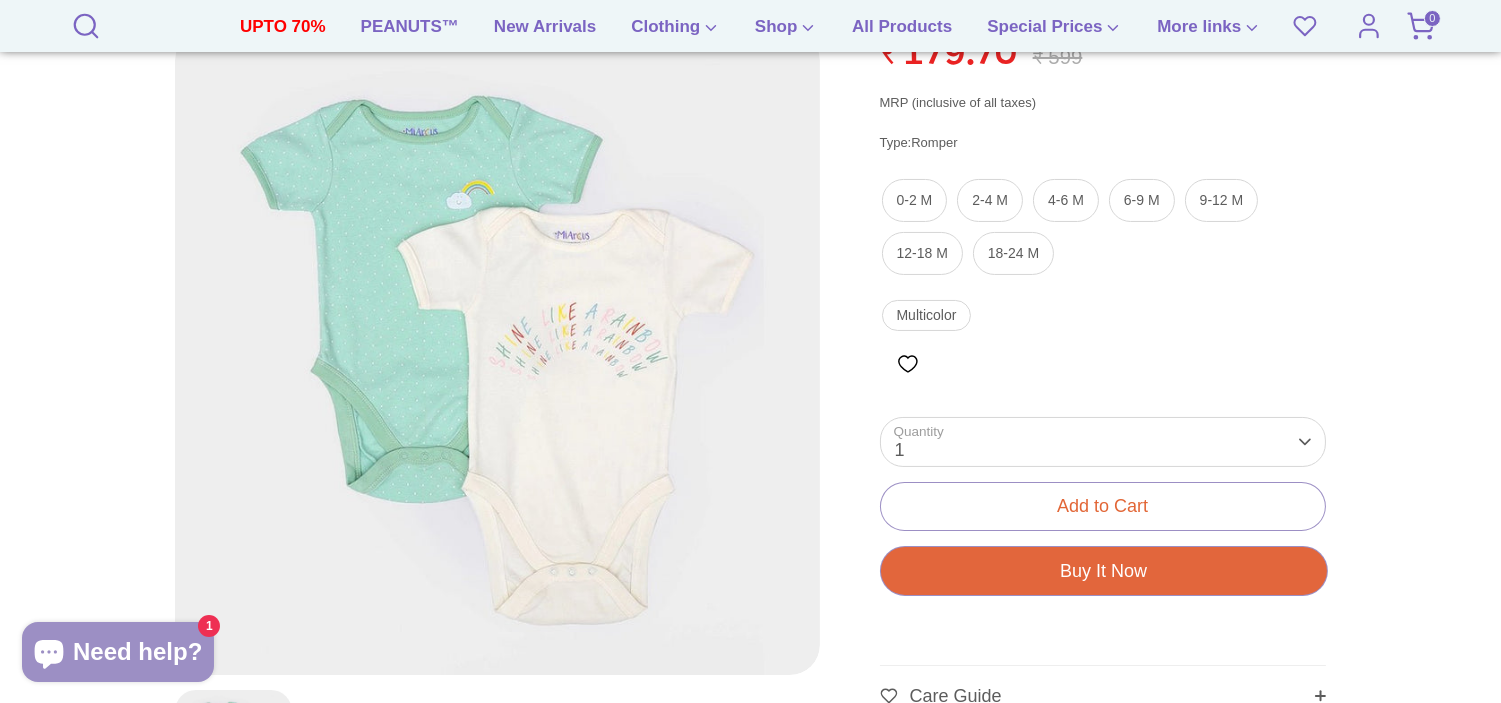 scroll, scrollTop: 444, scrollLeft: 0, axis: vertical 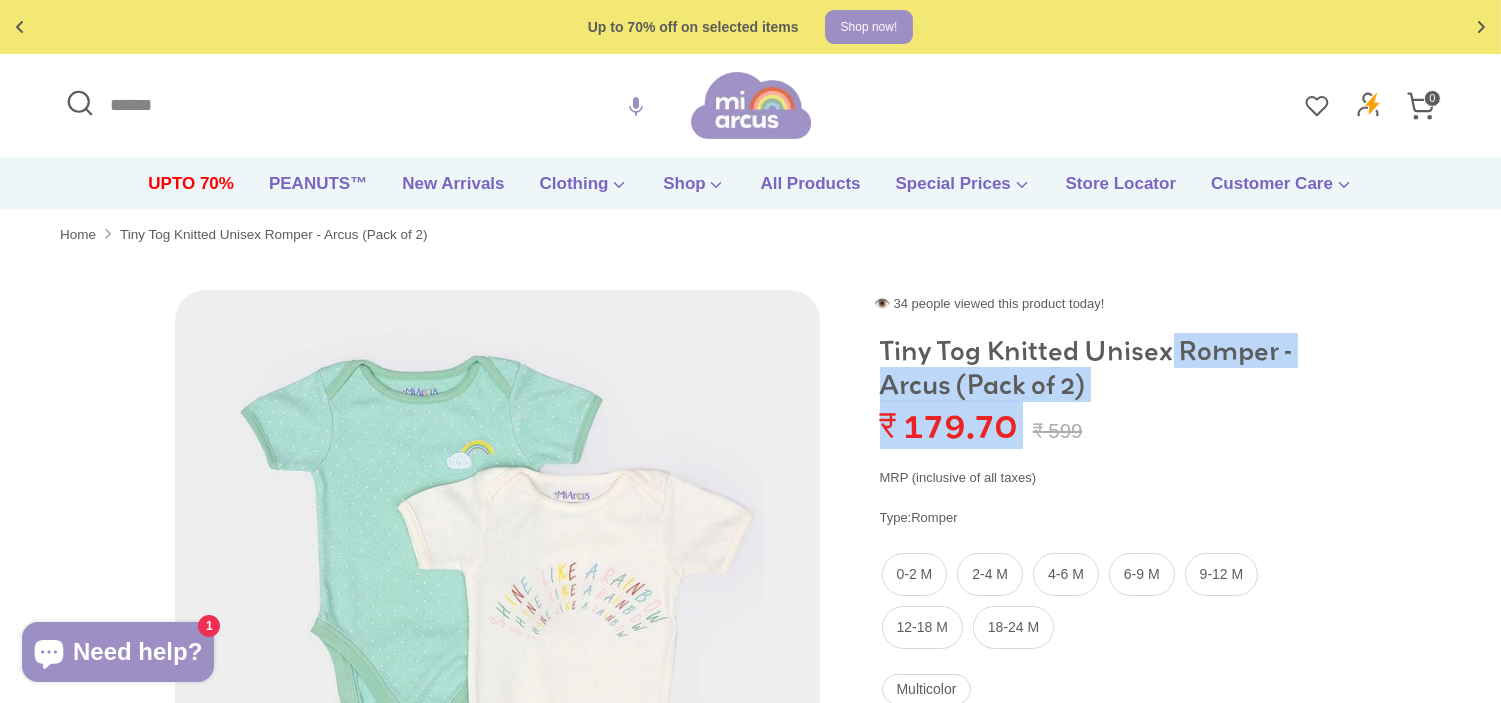 copy on "Tiny Tog Knitted Unisex Romper - Arcus (Pack of 2)
₹ 179.70
Regular price" 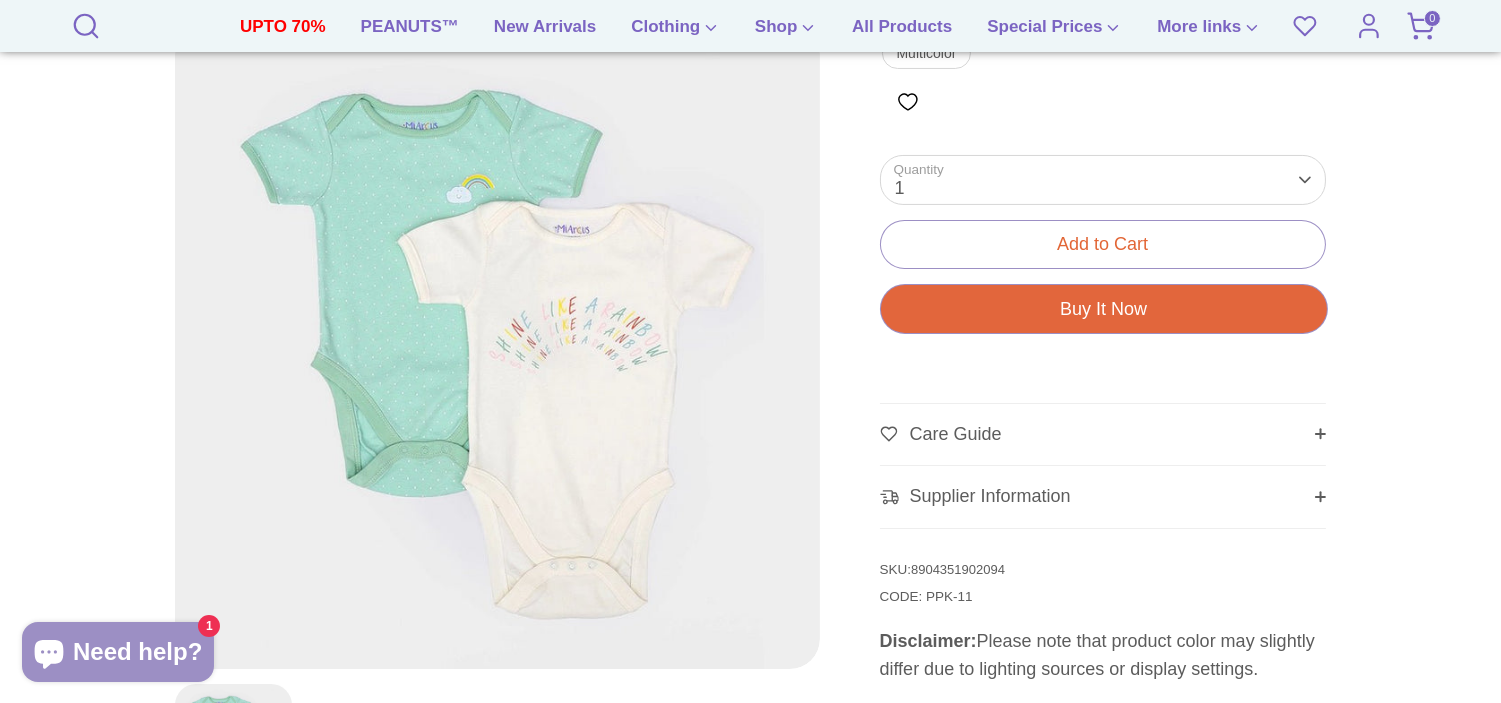 scroll, scrollTop: 778, scrollLeft: 0, axis: vertical 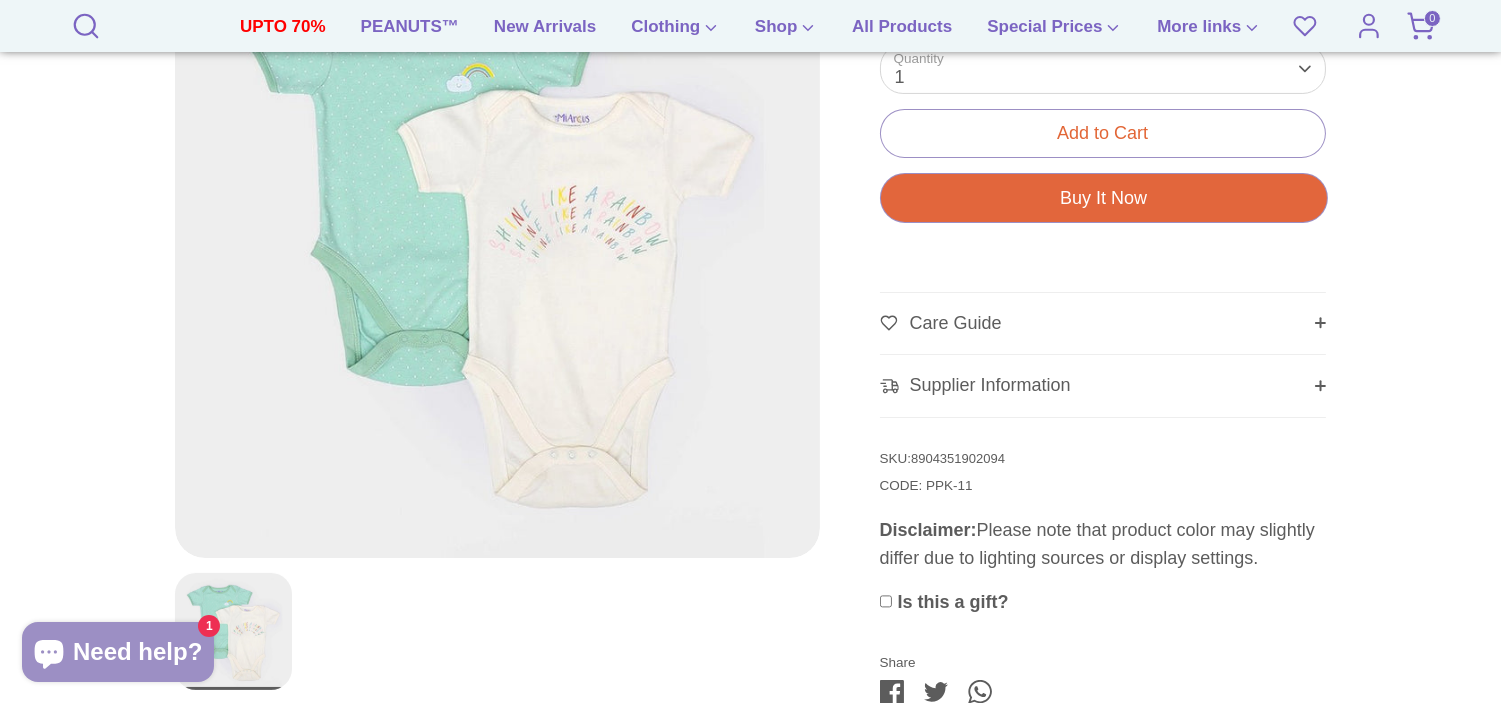 copy on "8904351902094" 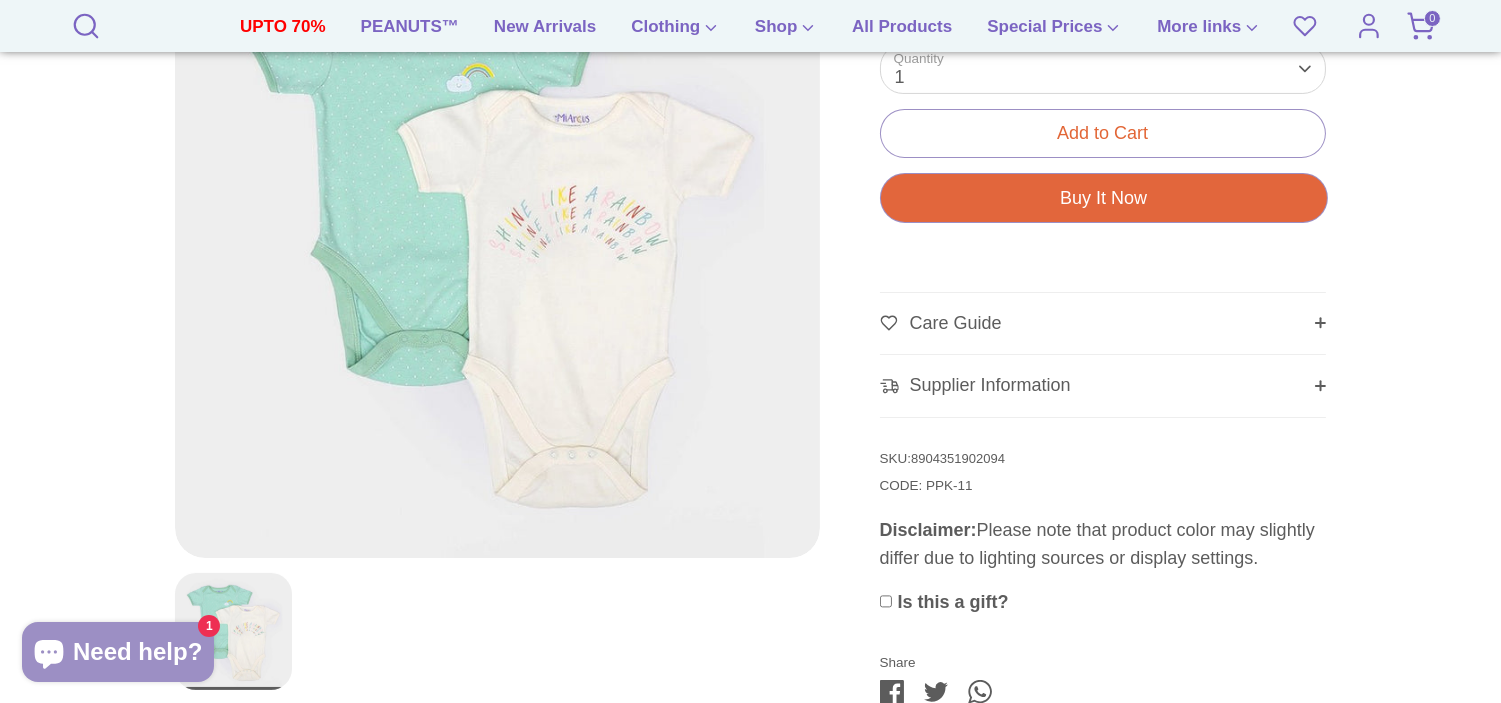 drag, startPoint x: 968, startPoint y: 461, endPoint x: 1024, endPoint y: 458, distance: 56.0803 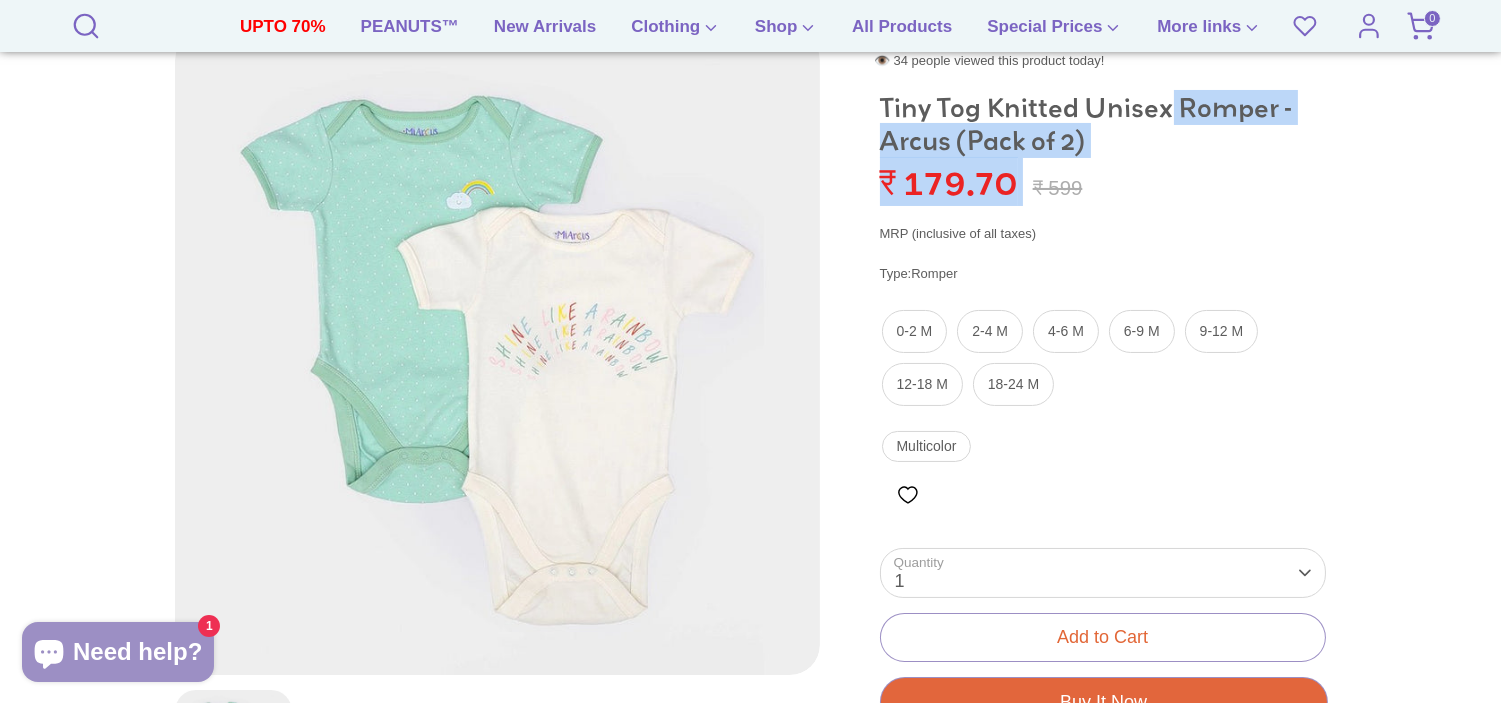 scroll, scrollTop: 223, scrollLeft: 0, axis: vertical 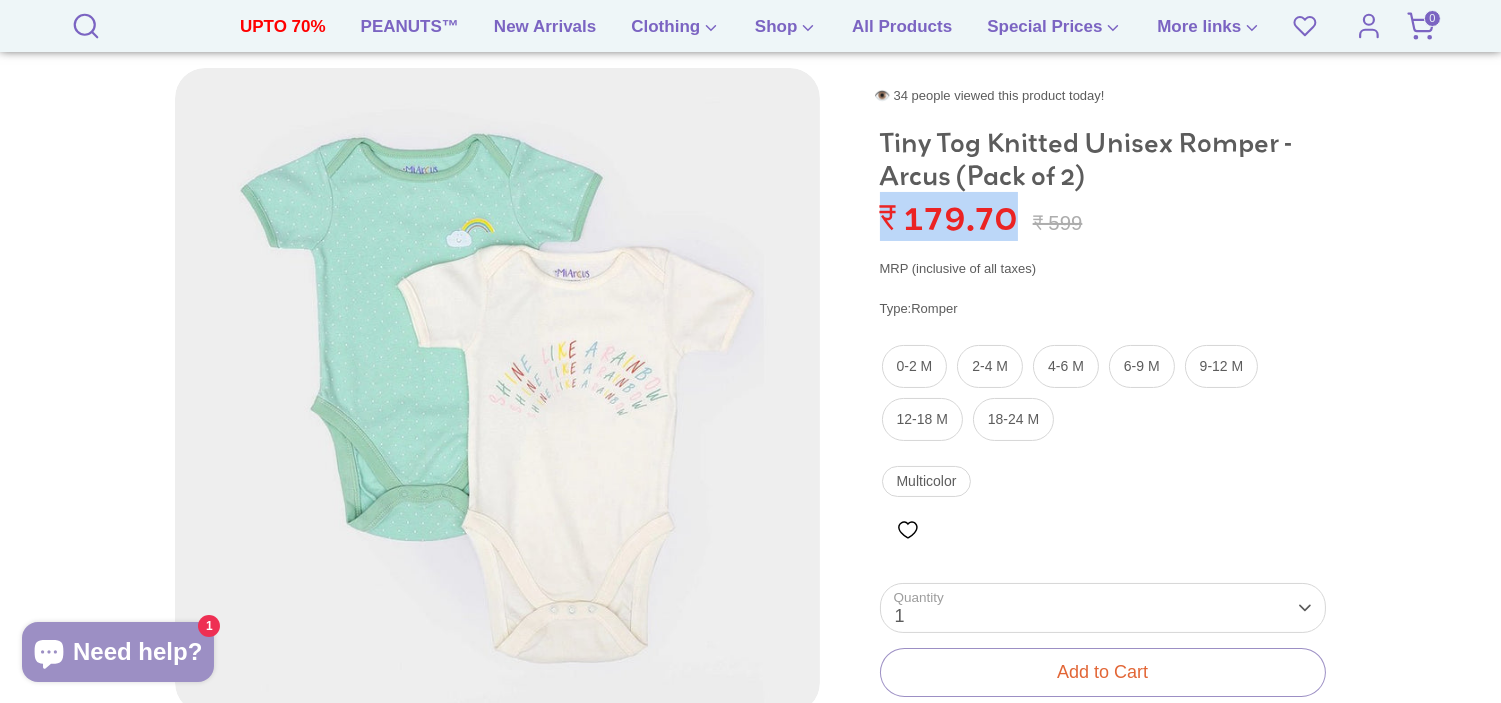 copy on "₹ 179.70" 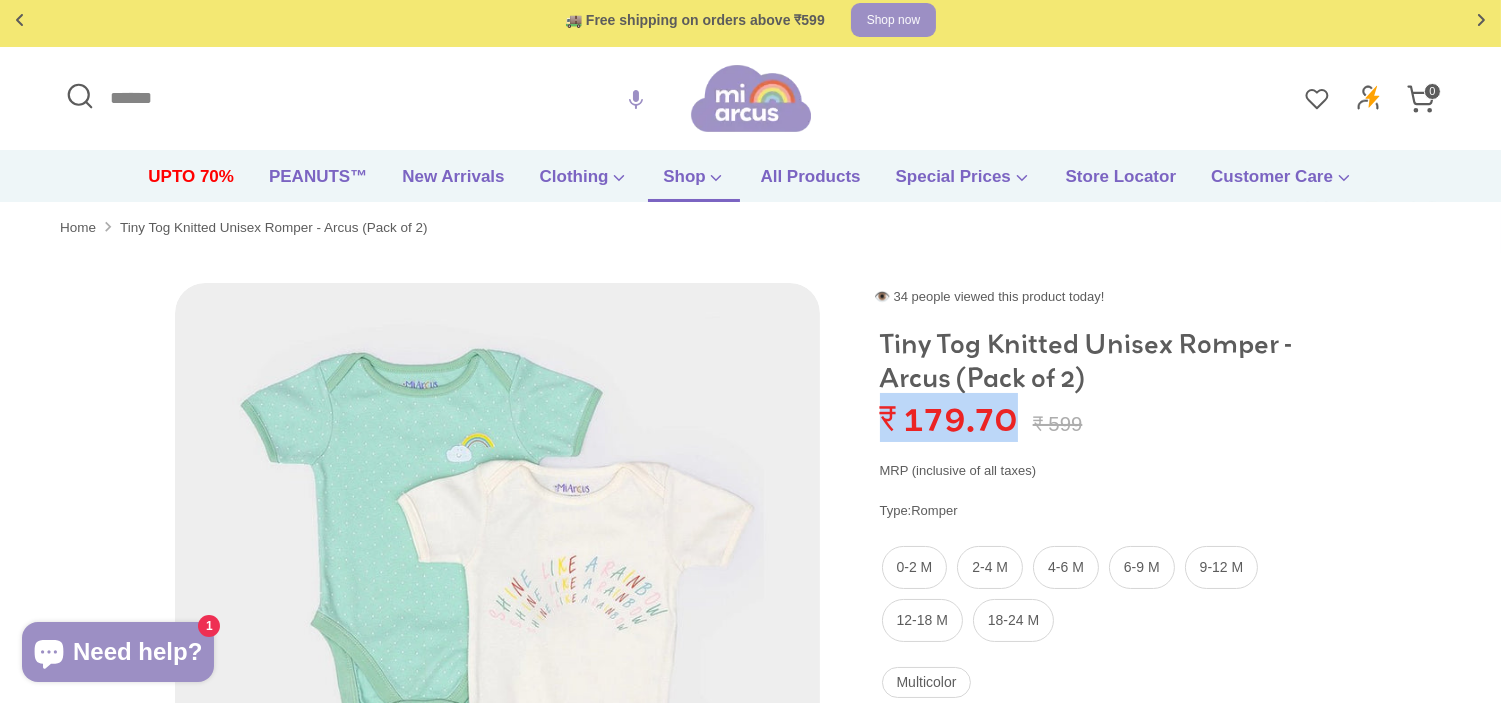 scroll, scrollTop: 0, scrollLeft: 0, axis: both 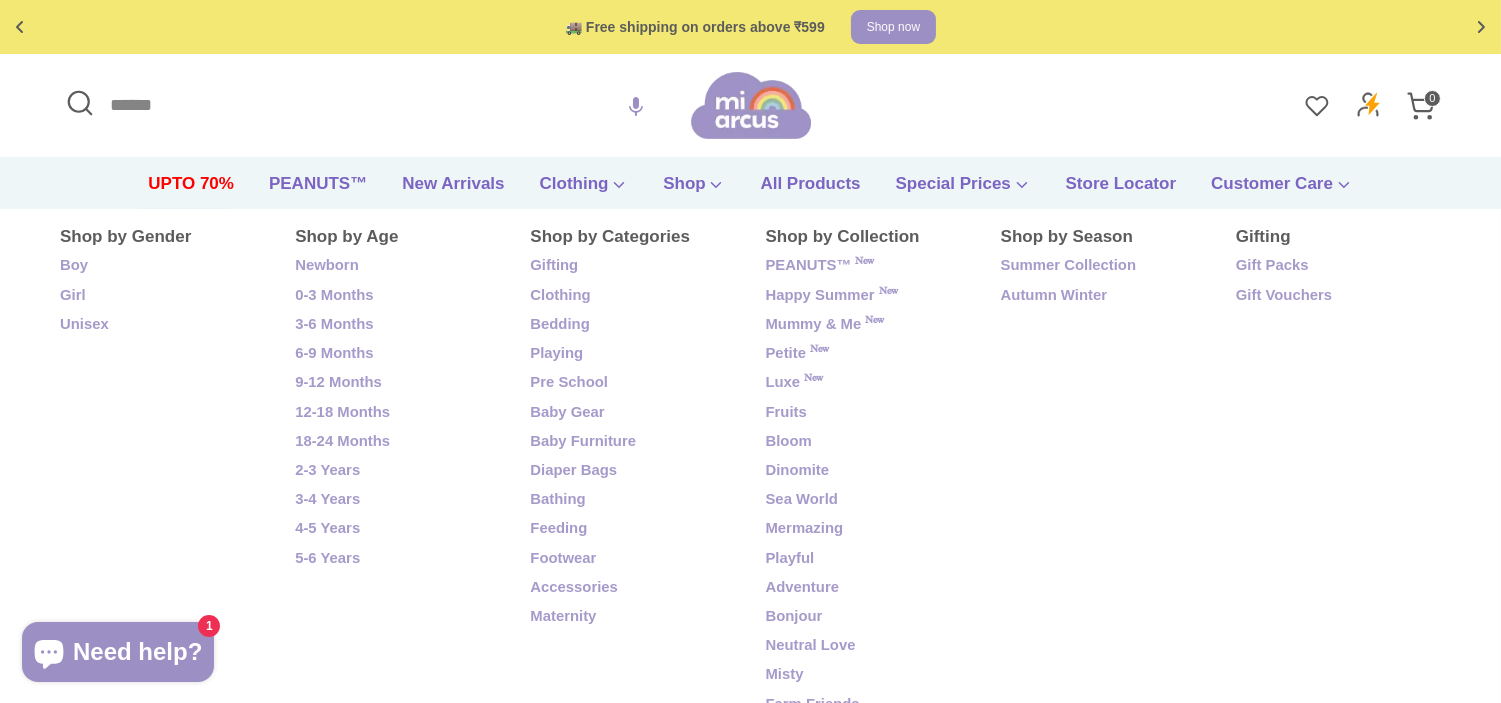 click on "Search" at bounding box center [375, 105] 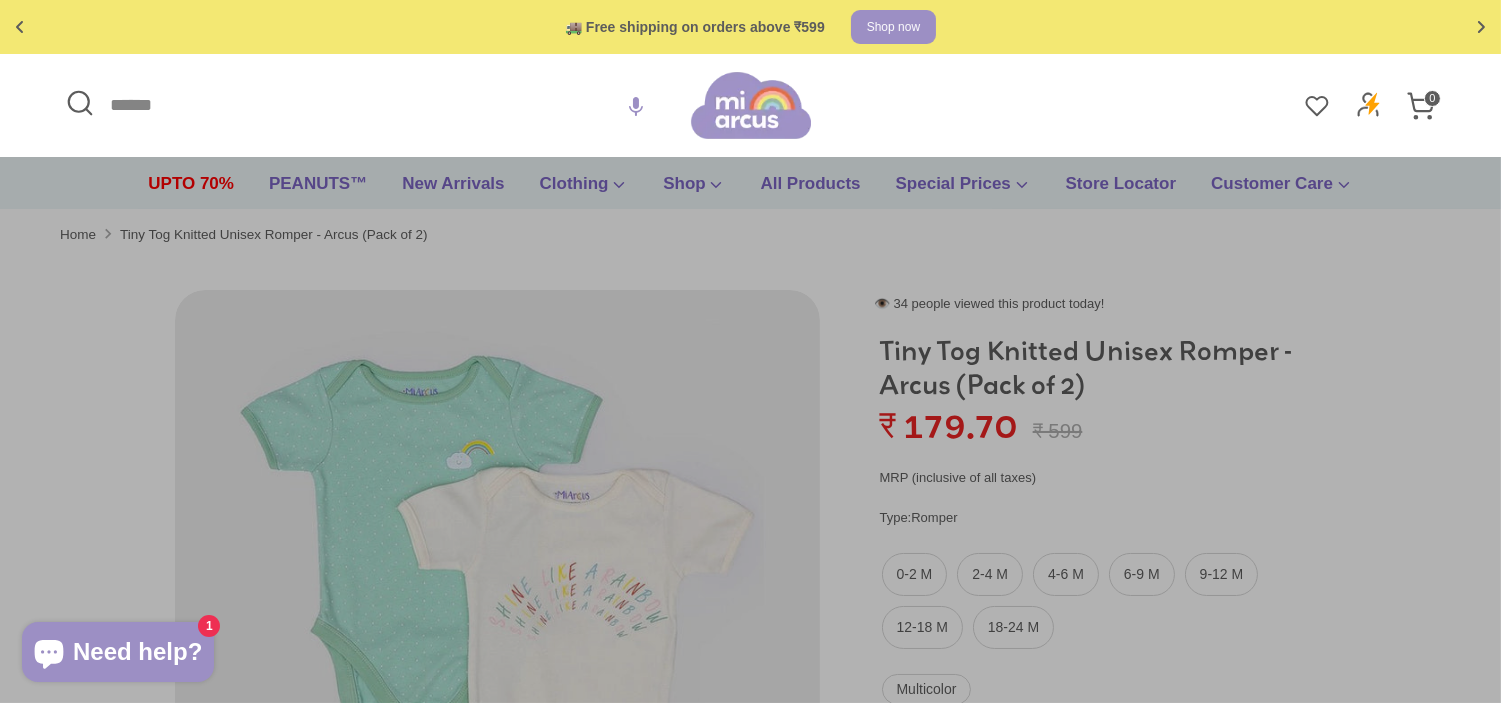 paste on "**********" 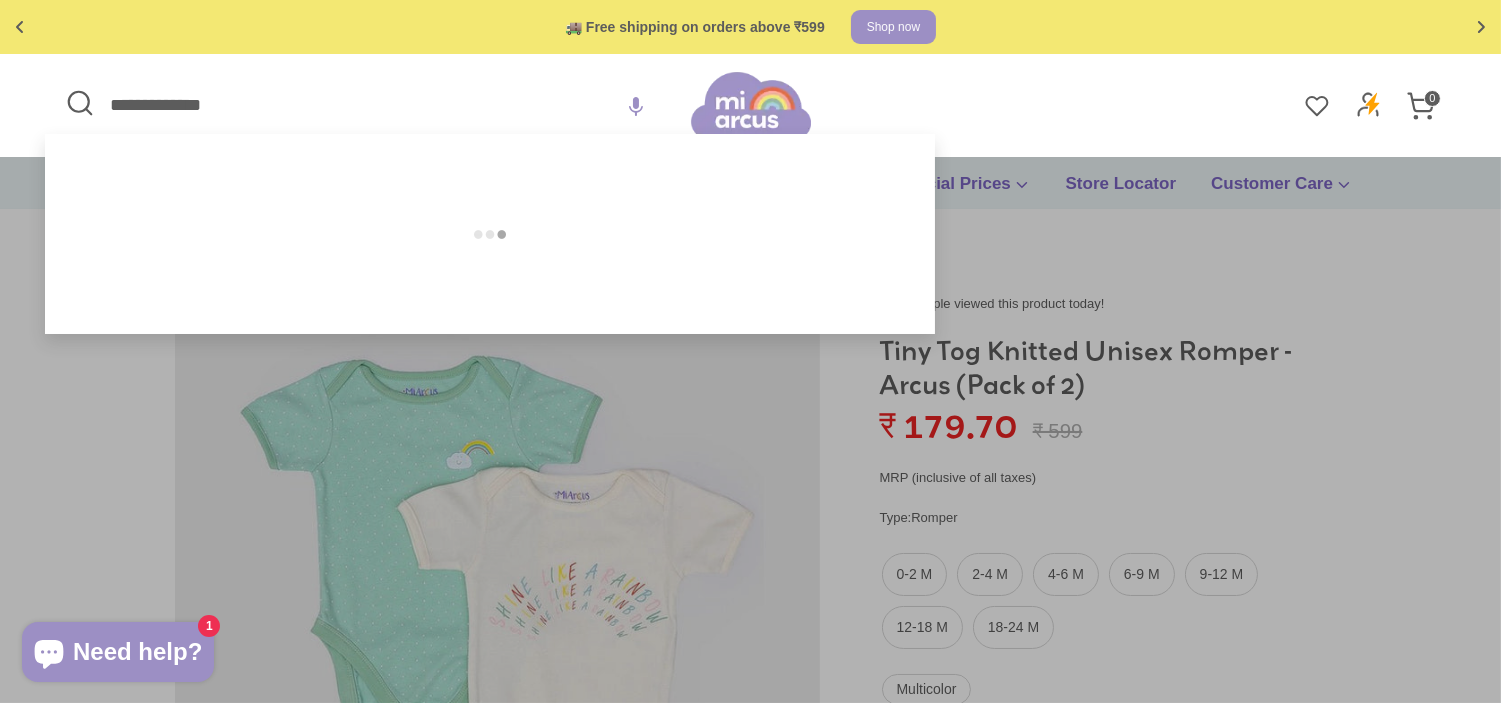 type on "**********" 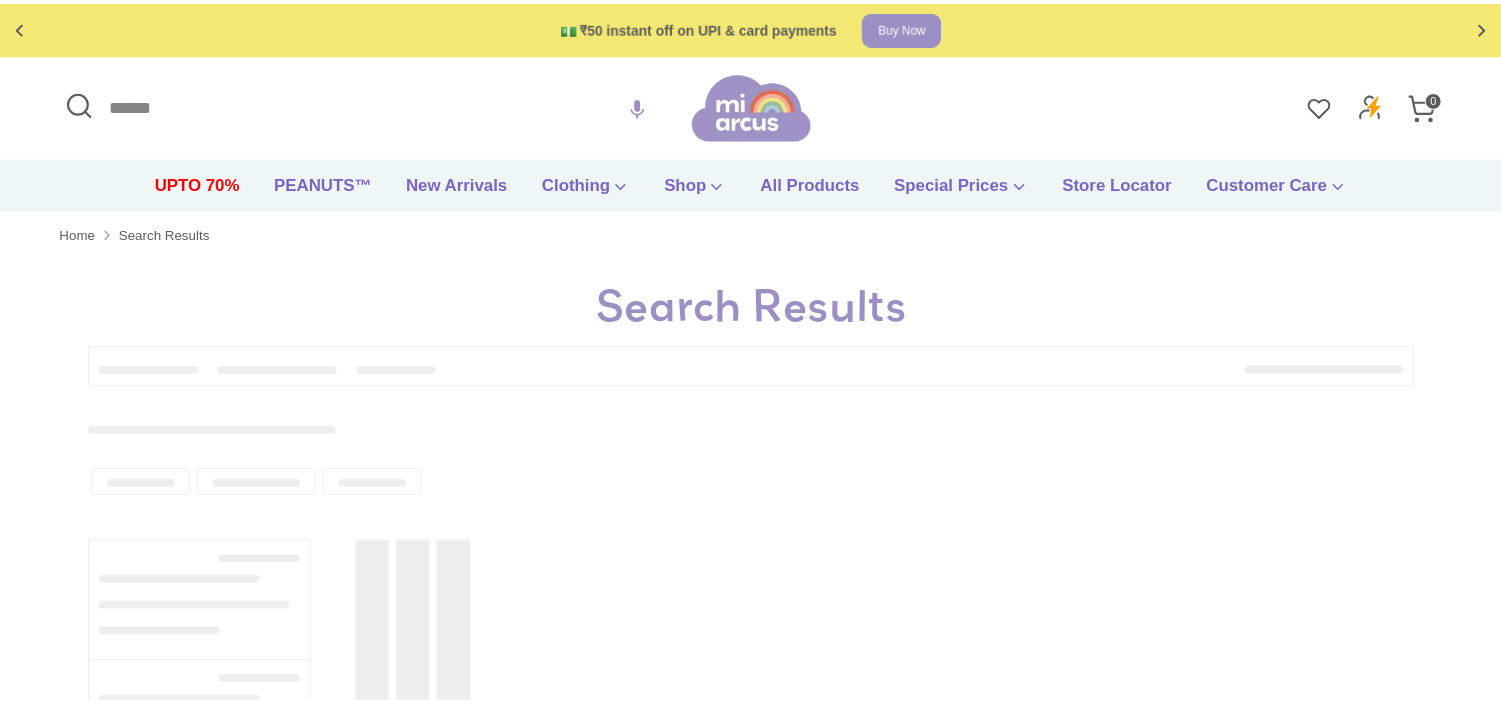scroll, scrollTop: 0, scrollLeft: 0, axis: both 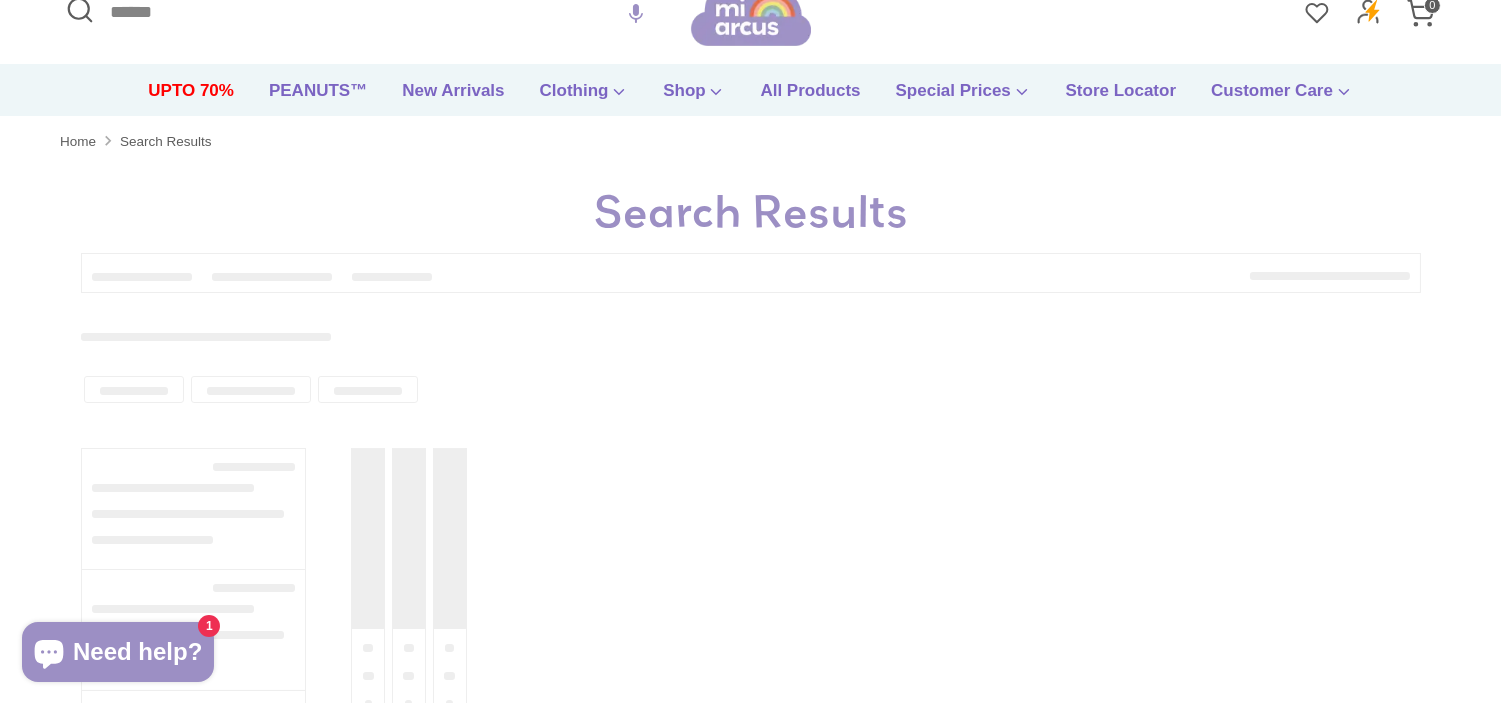 type on "**********" 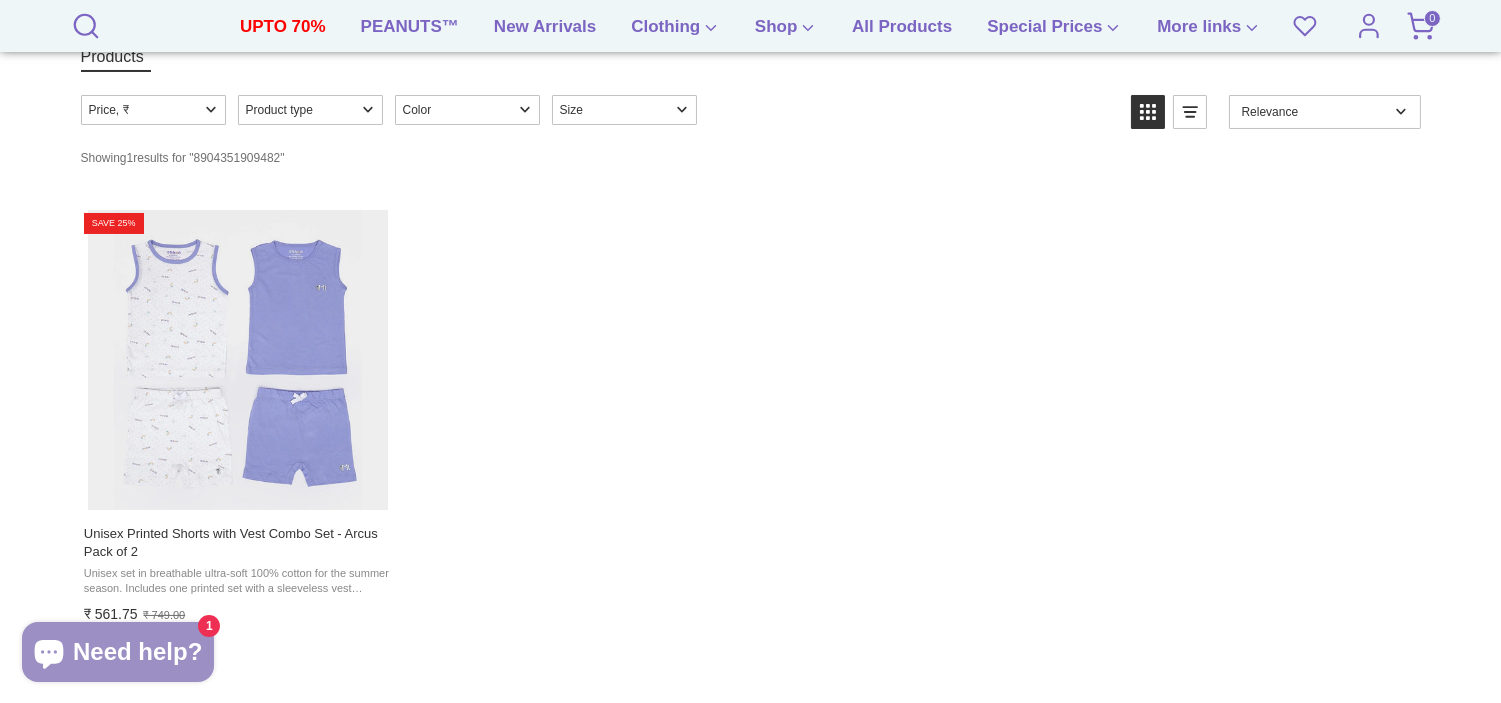 scroll, scrollTop: 334, scrollLeft: 0, axis: vertical 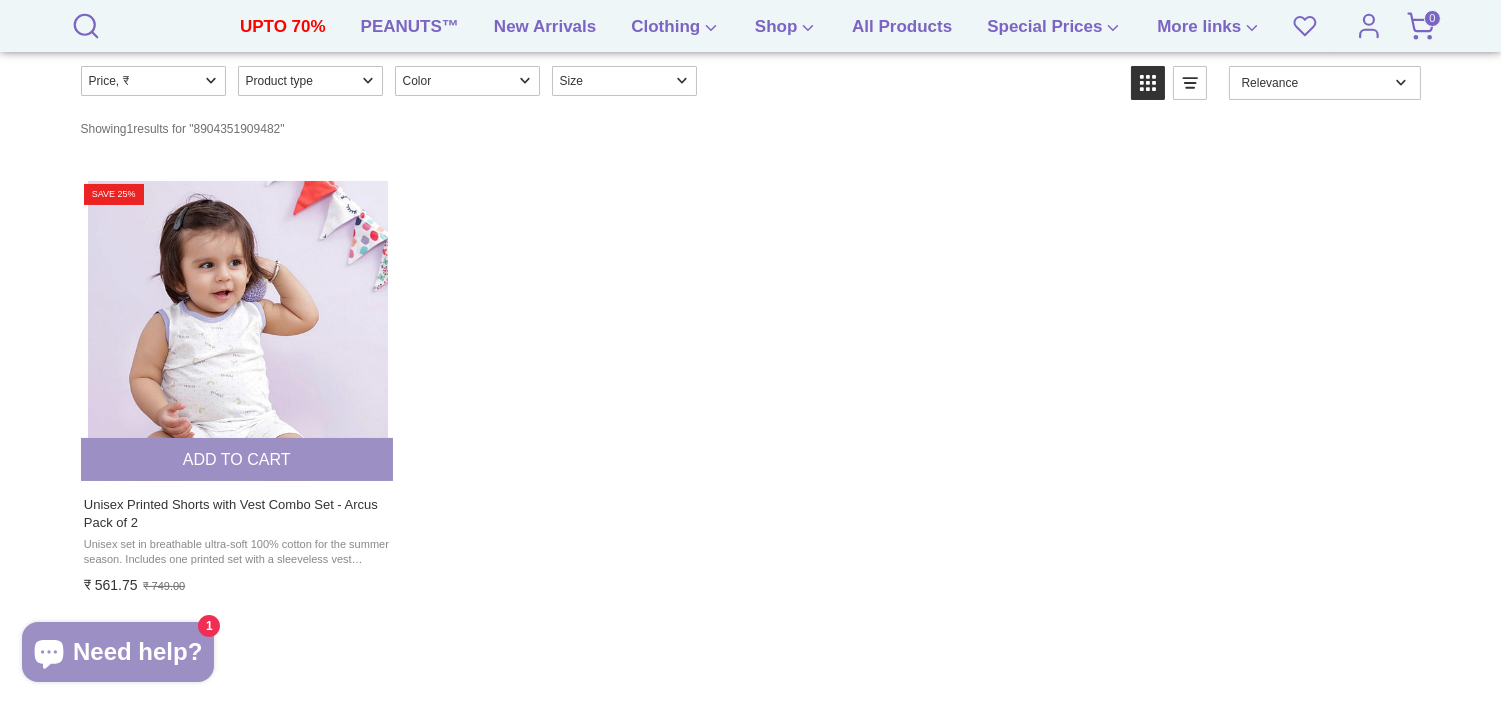 click at bounding box center (238, 331) 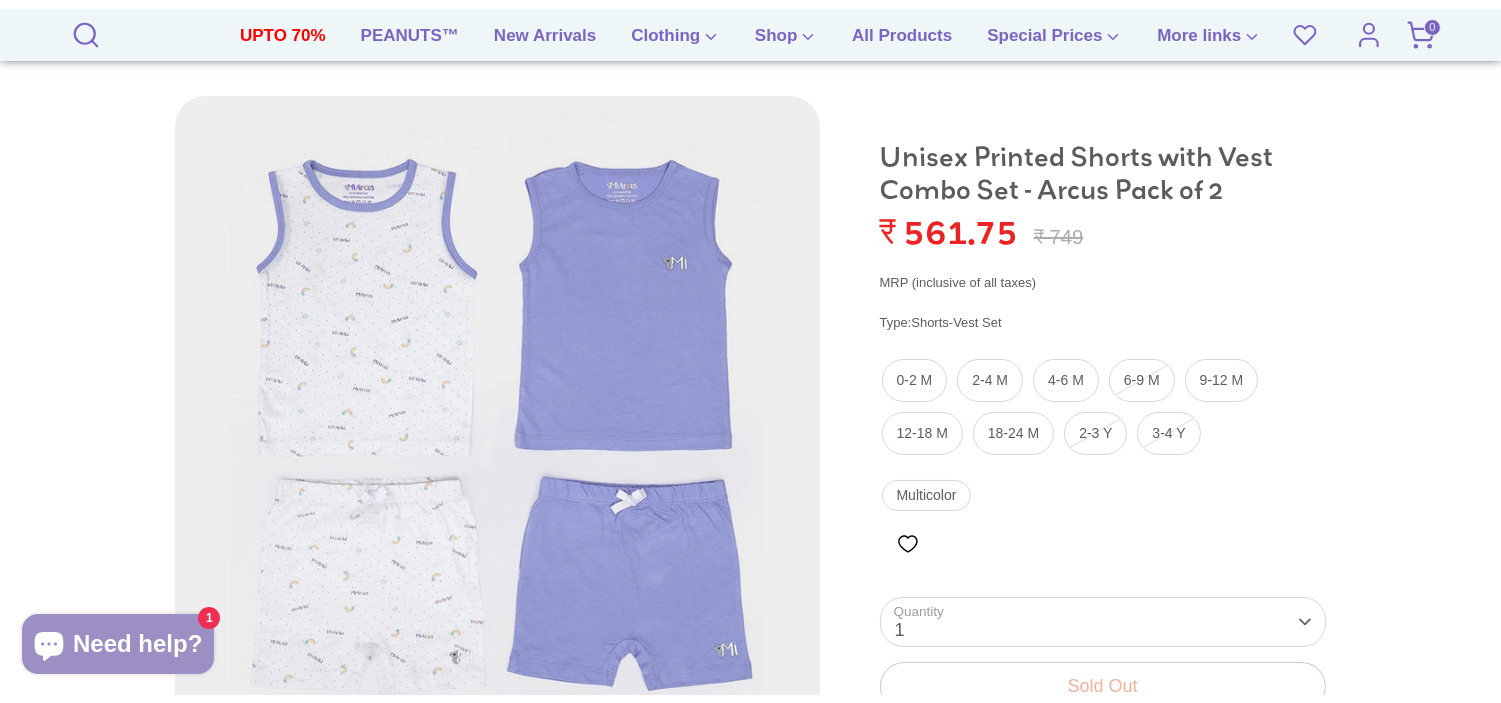 scroll, scrollTop: 0, scrollLeft: 0, axis: both 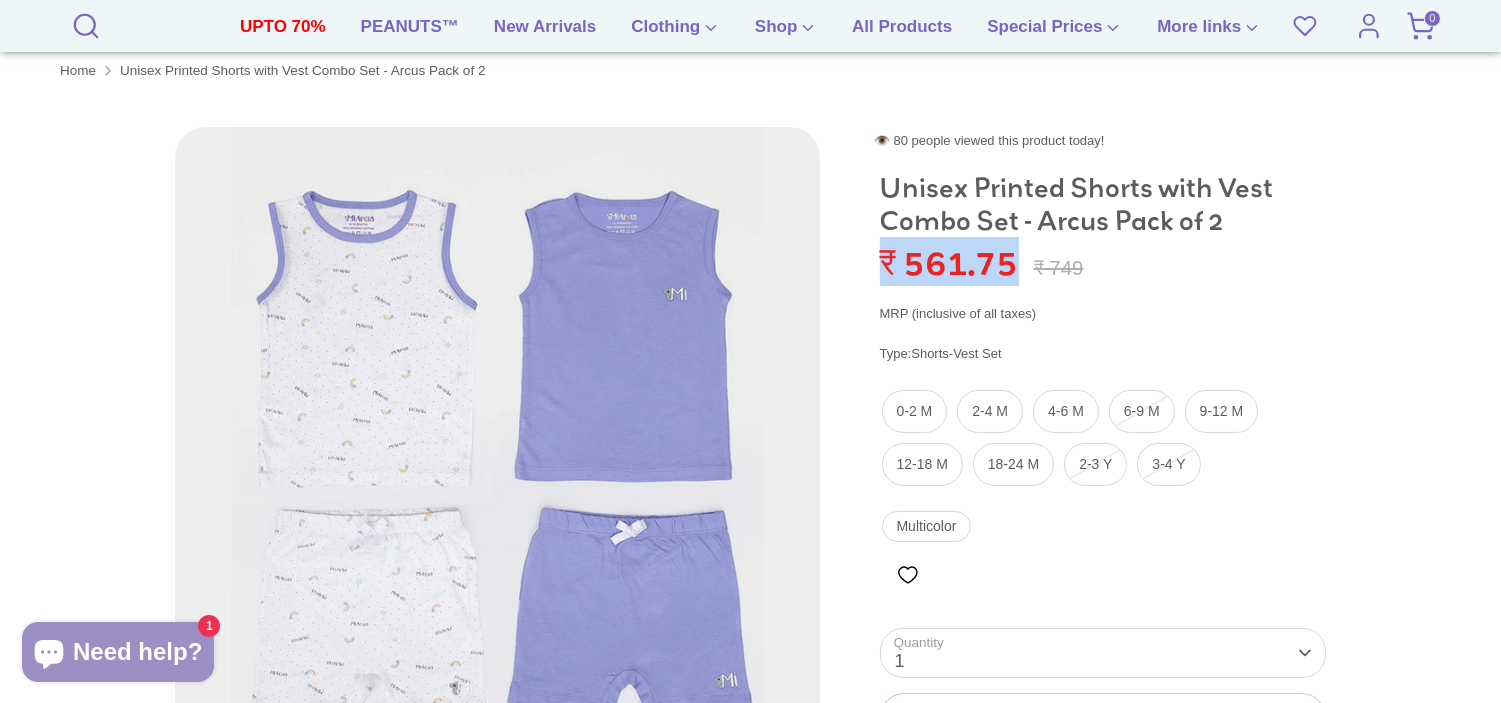 drag, startPoint x: 1020, startPoint y: 267, endPoint x: 886, endPoint y: 272, distance: 134.09325 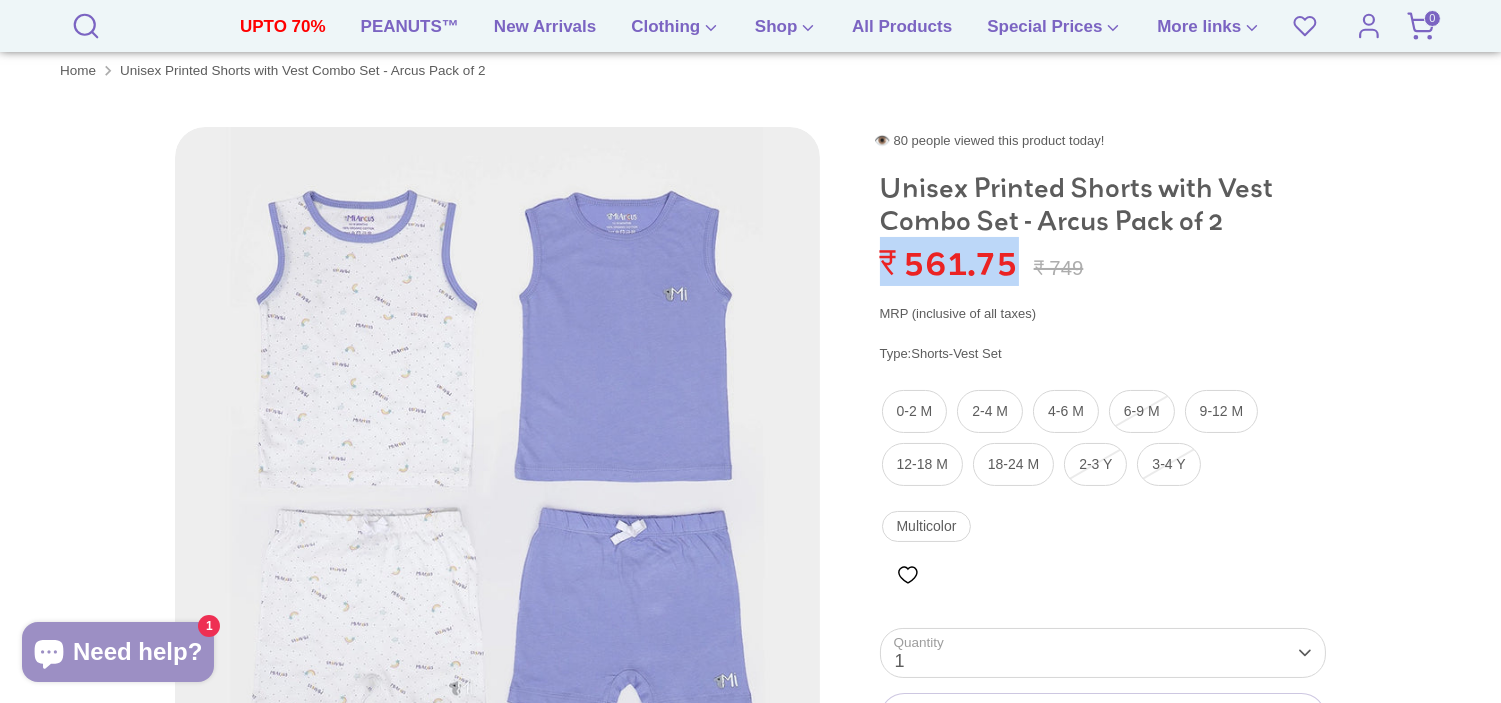 click on "₹ 561.75" at bounding box center (949, 261) 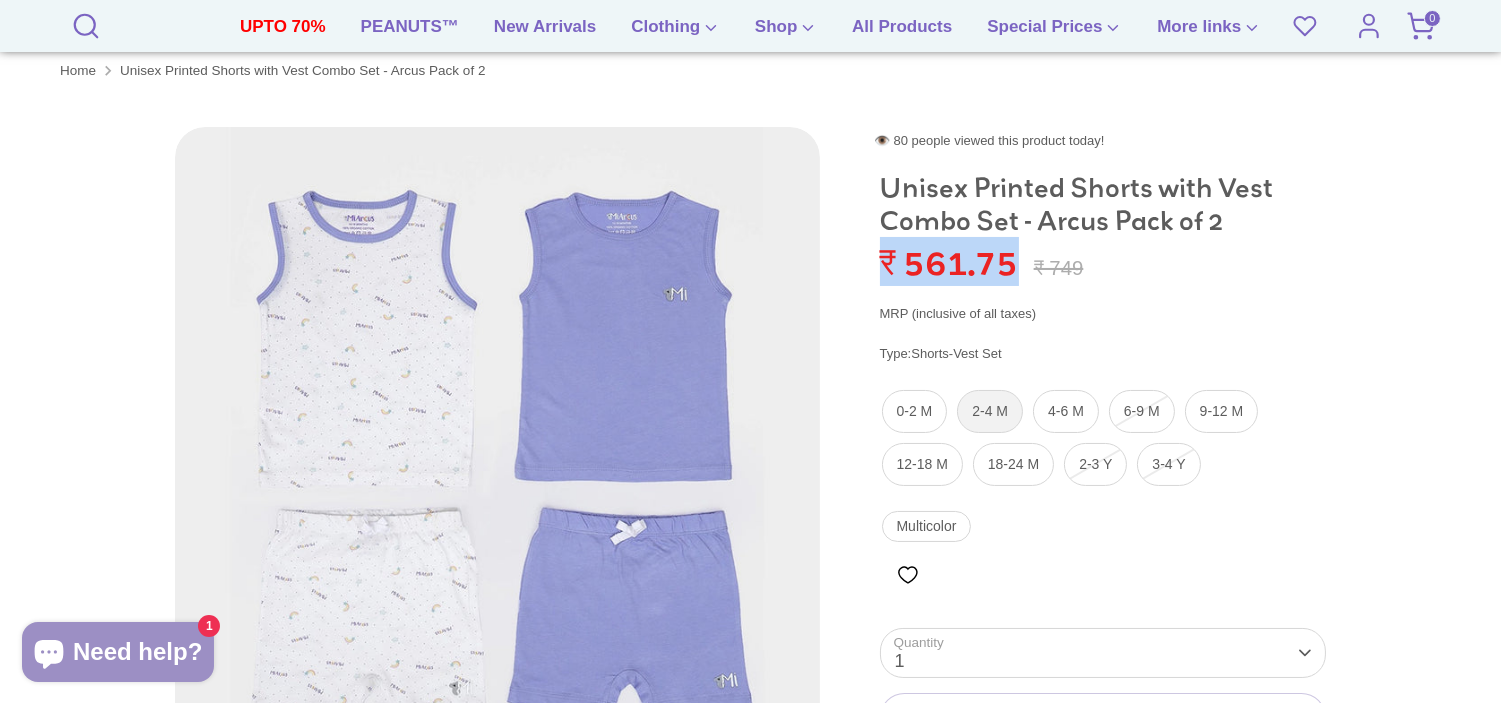 copy on "₹ 561.75" 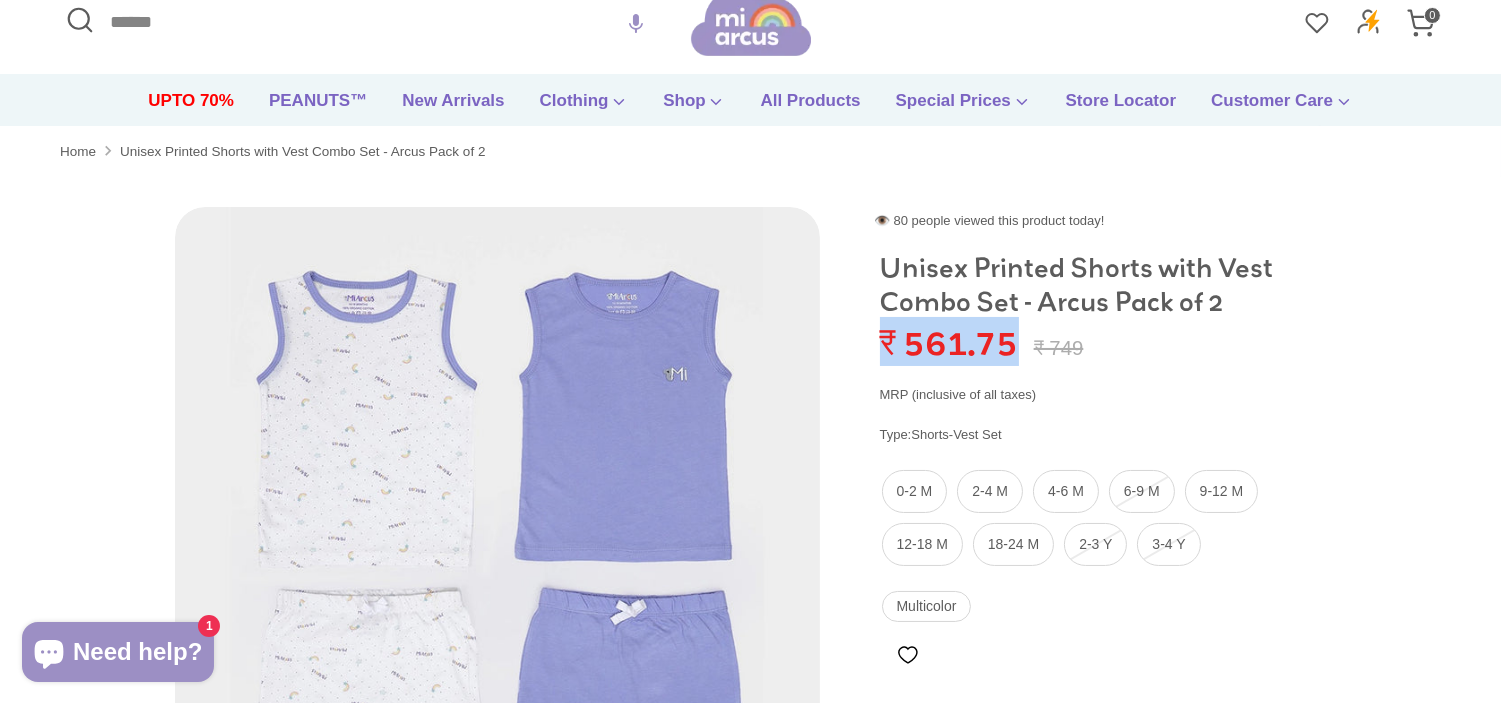 scroll, scrollTop: 0, scrollLeft: 0, axis: both 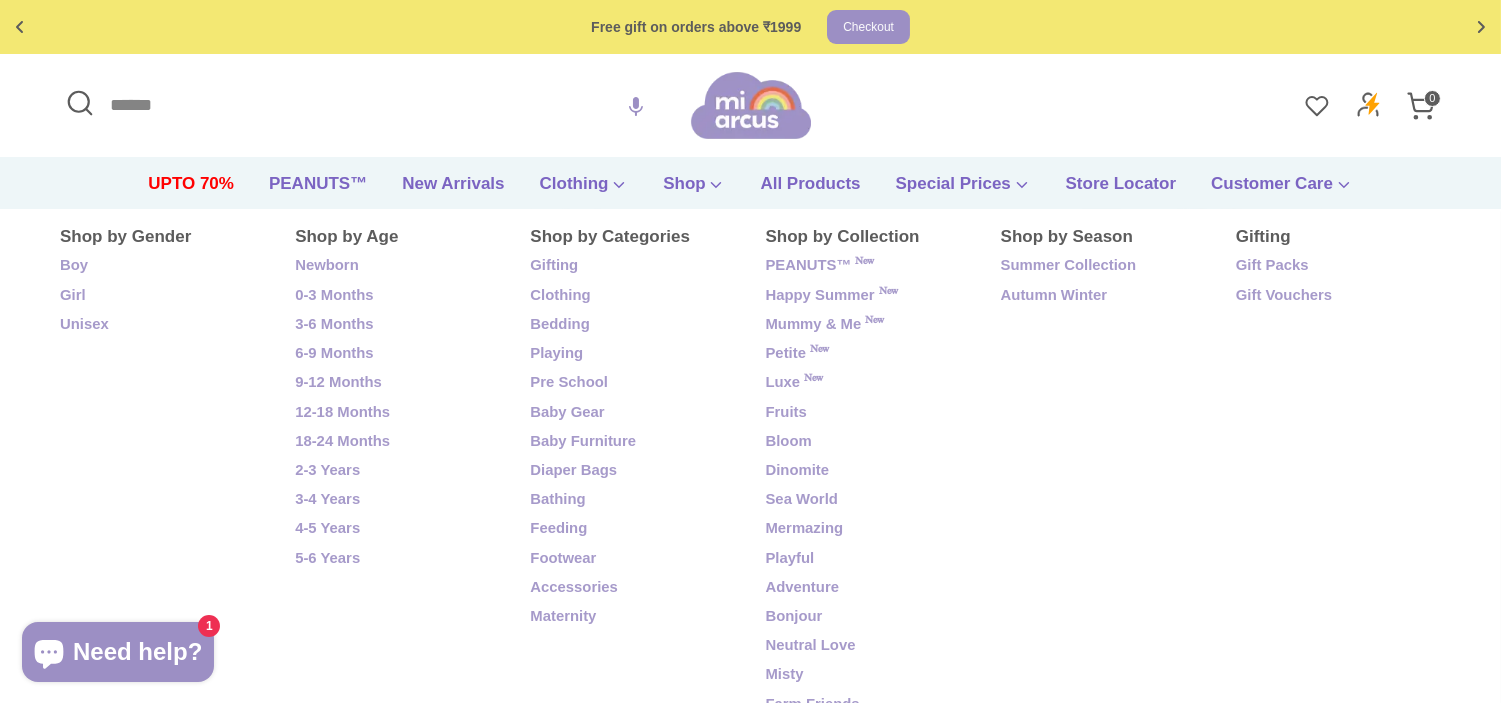 click on "Search" at bounding box center (375, 105) 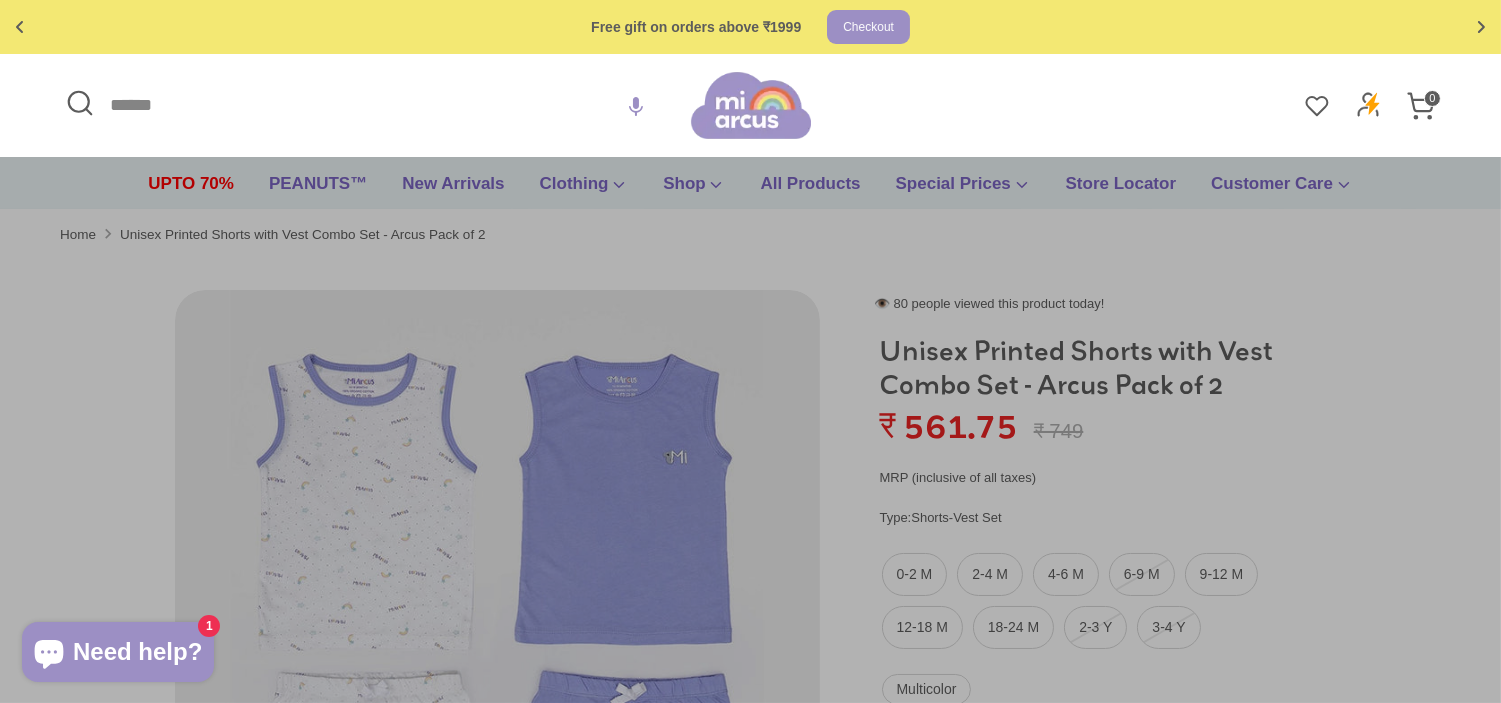 paste on "**********" 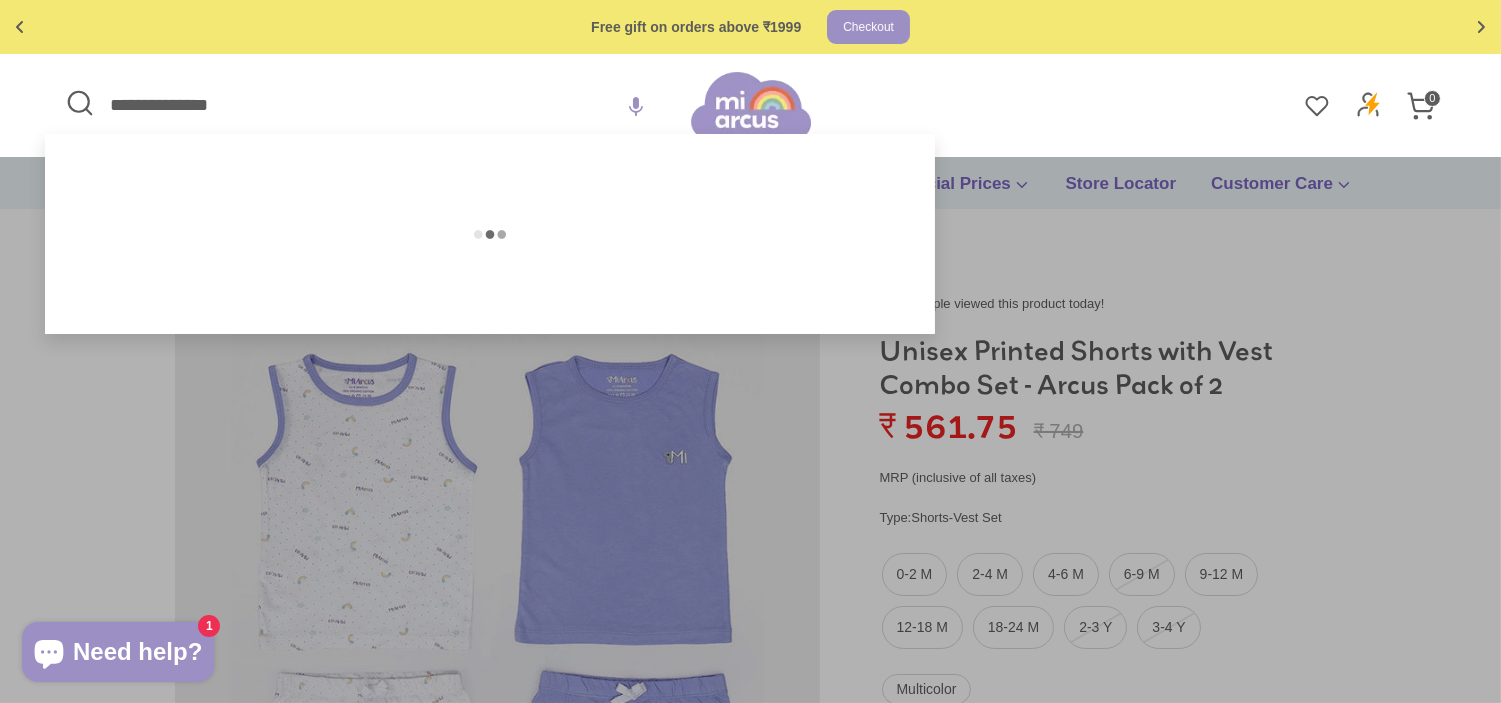 type on "**********" 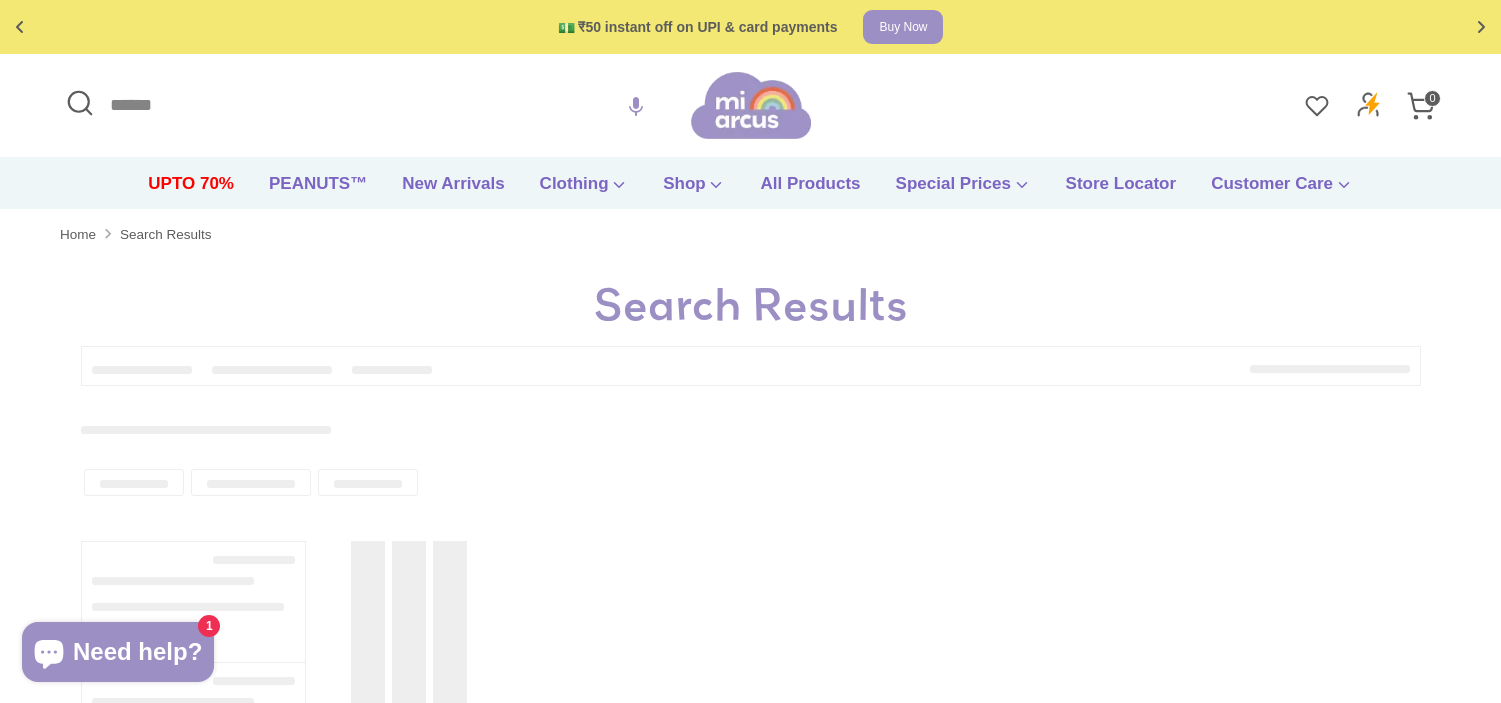scroll, scrollTop: 0, scrollLeft: 0, axis: both 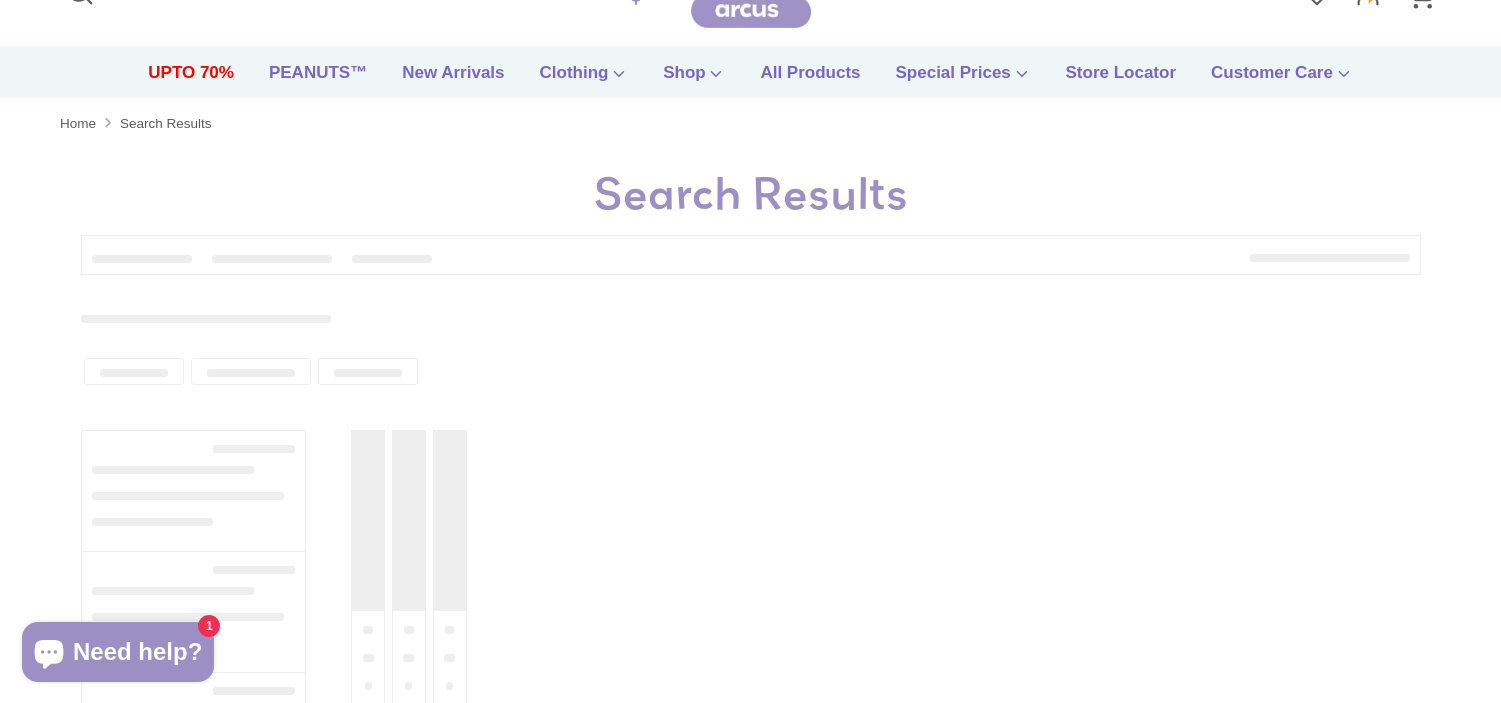 type on "**********" 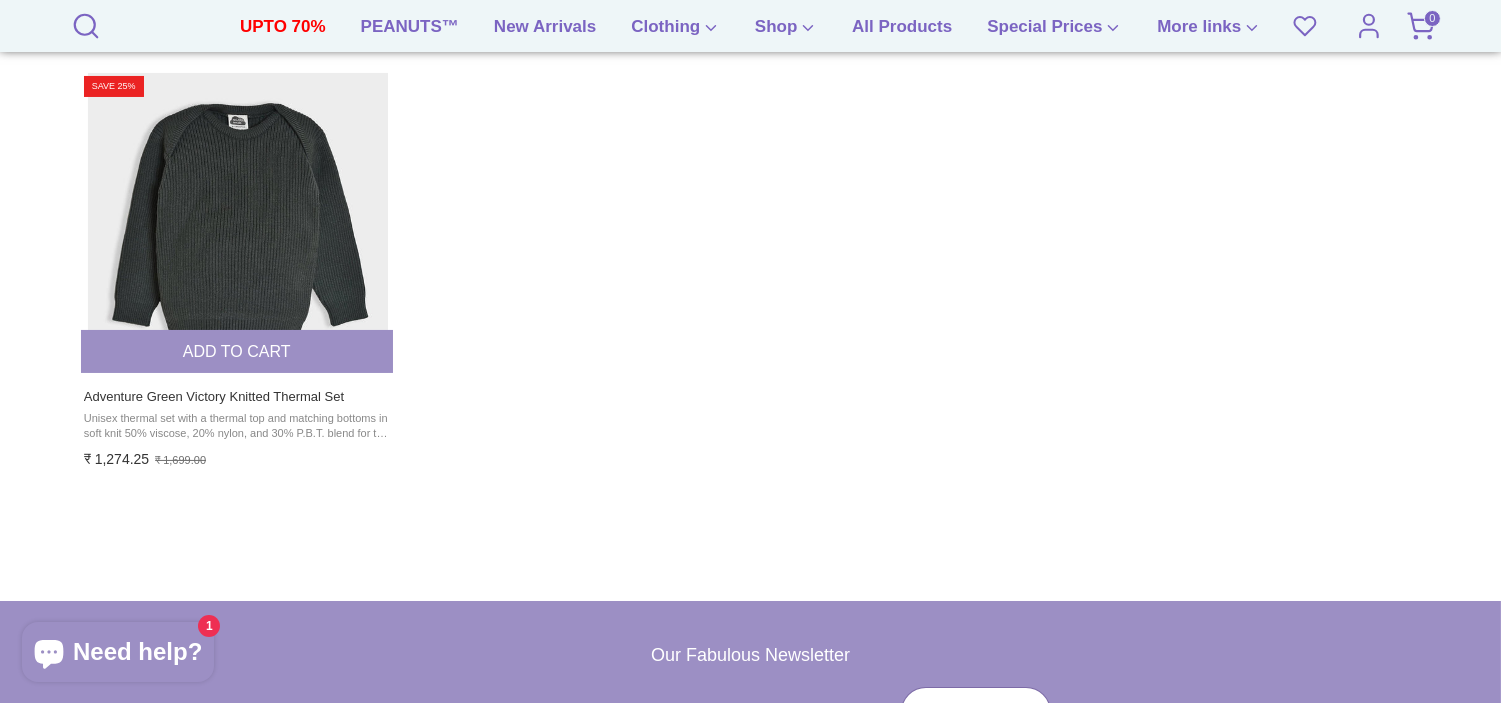 scroll, scrollTop: 444, scrollLeft: 0, axis: vertical 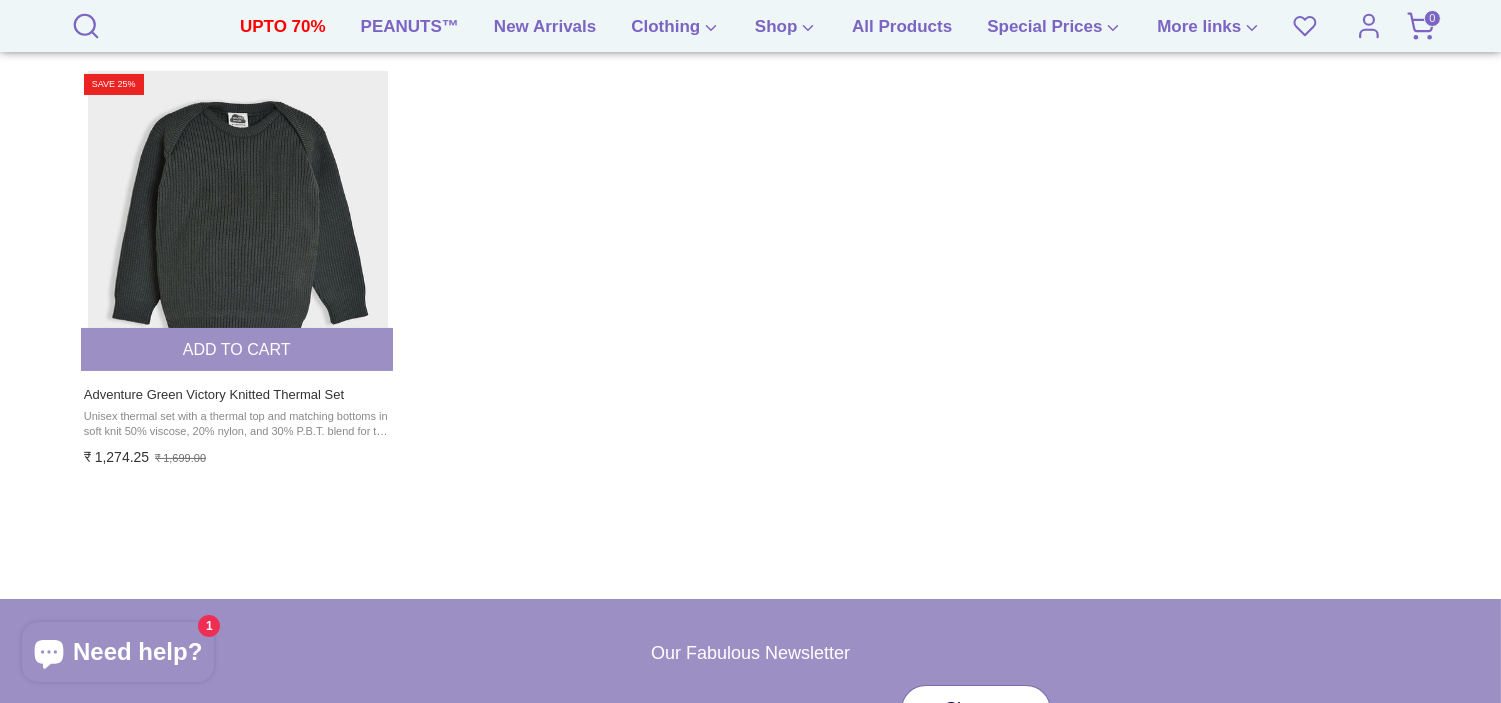 click at bounding box center [238, 221] 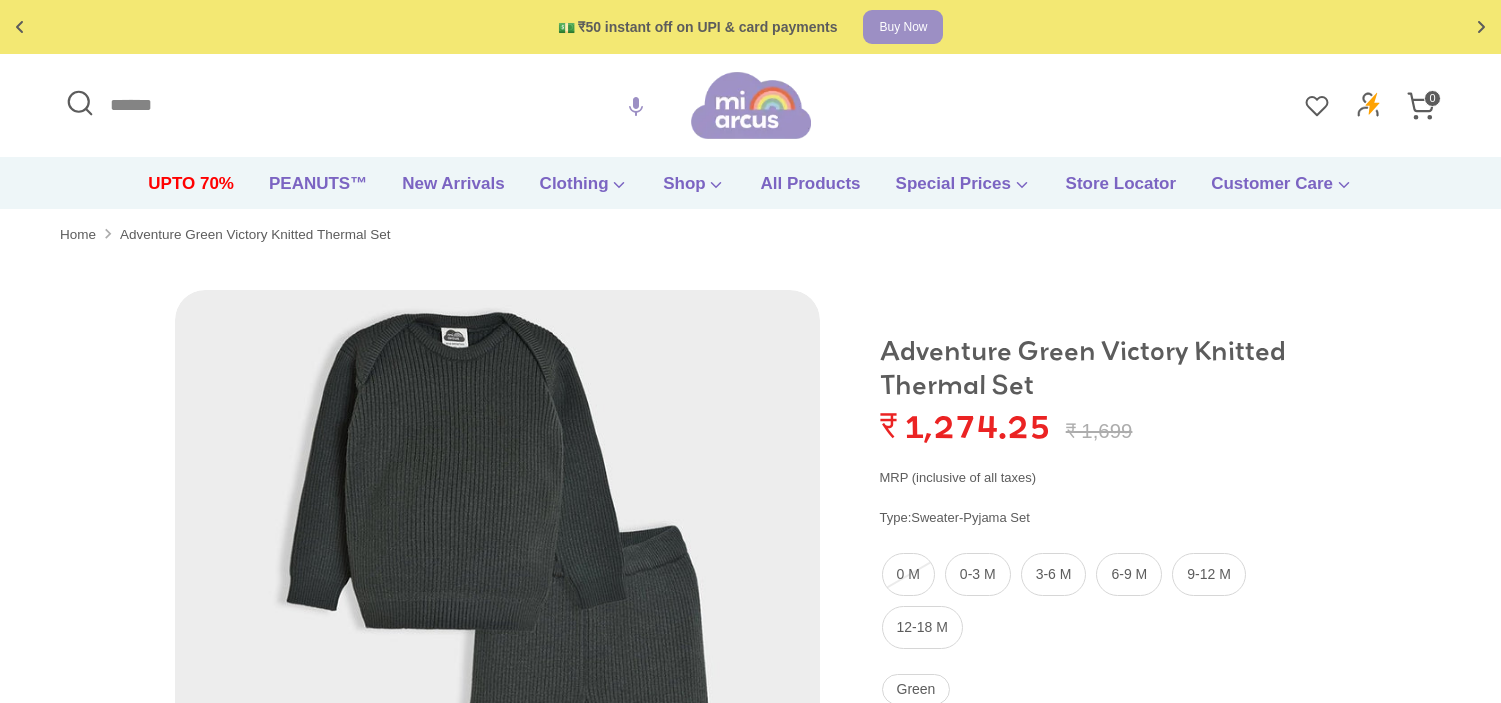 scroll, scrollTop: 0, scrollLeft: 0, axis: both 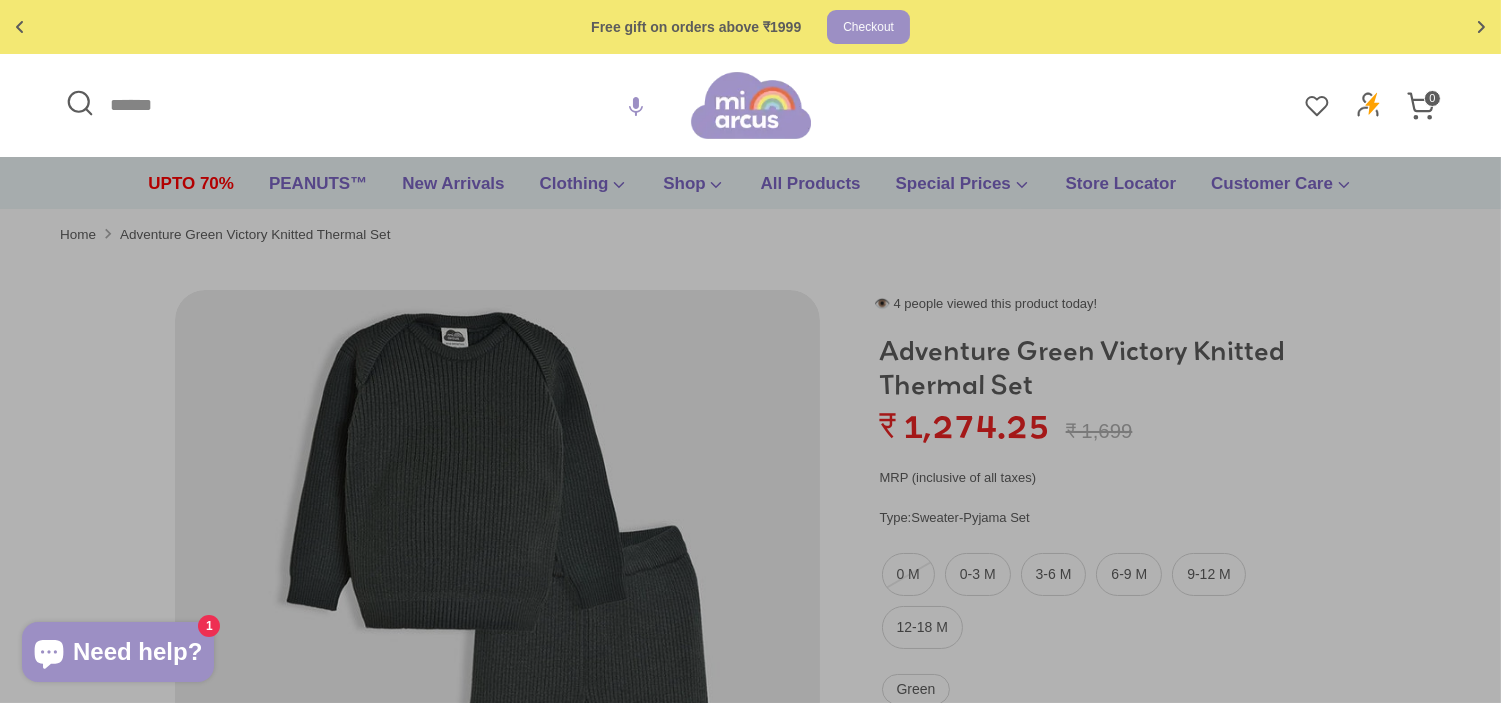 paste on "**********" 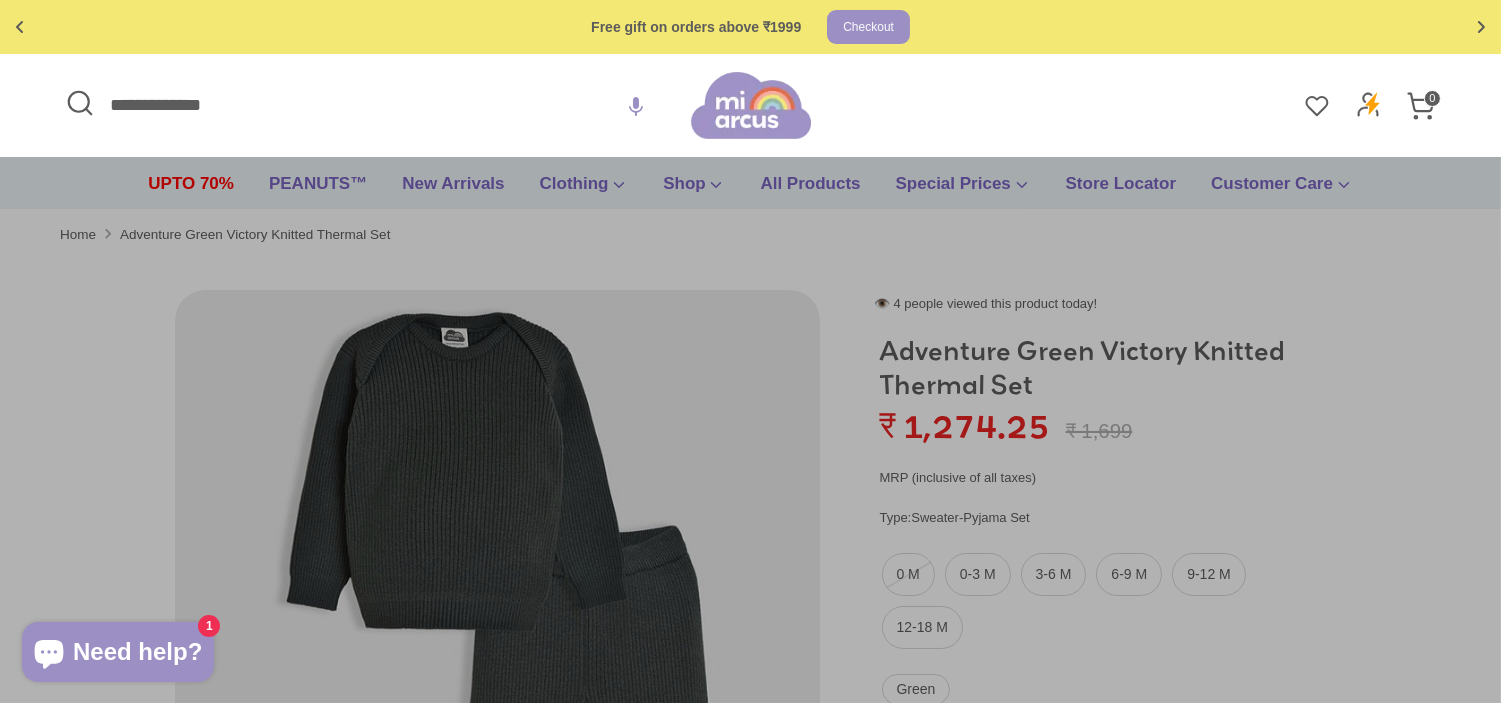 drag, startPoint x: 196, startPoint y: 110, endPoint x: 97, endPoint y: 125, distance: 100.12991 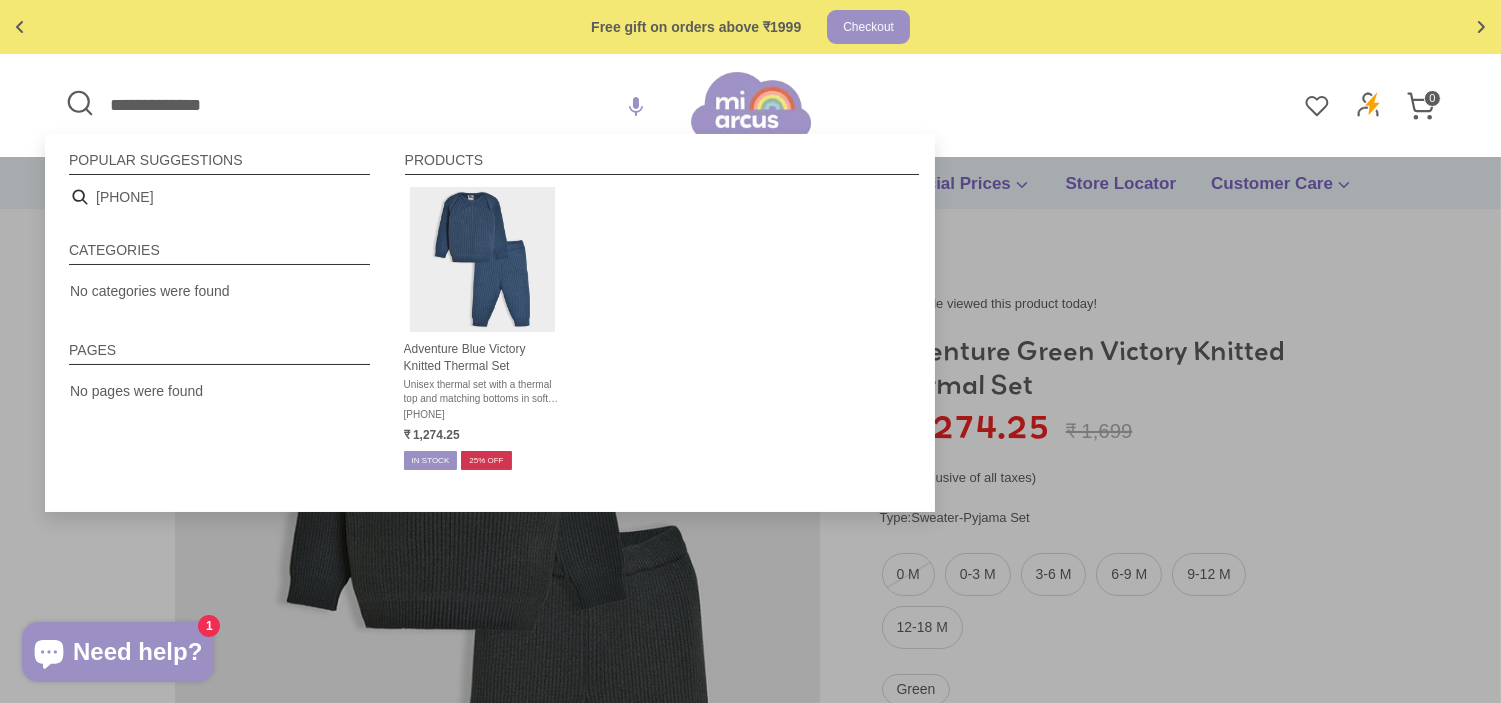 type on "**********" 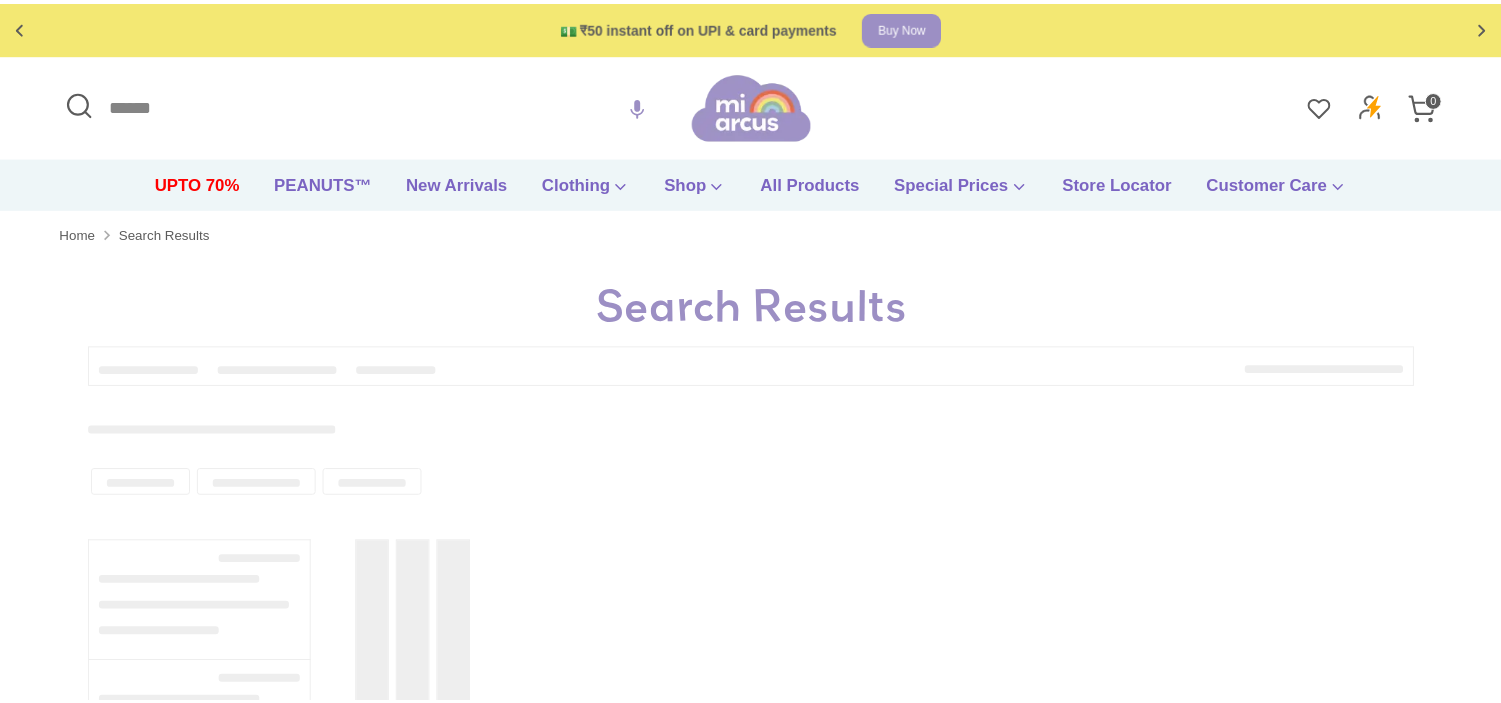scroll, scrollTop: 0, scrollLeft: 0, axis: both 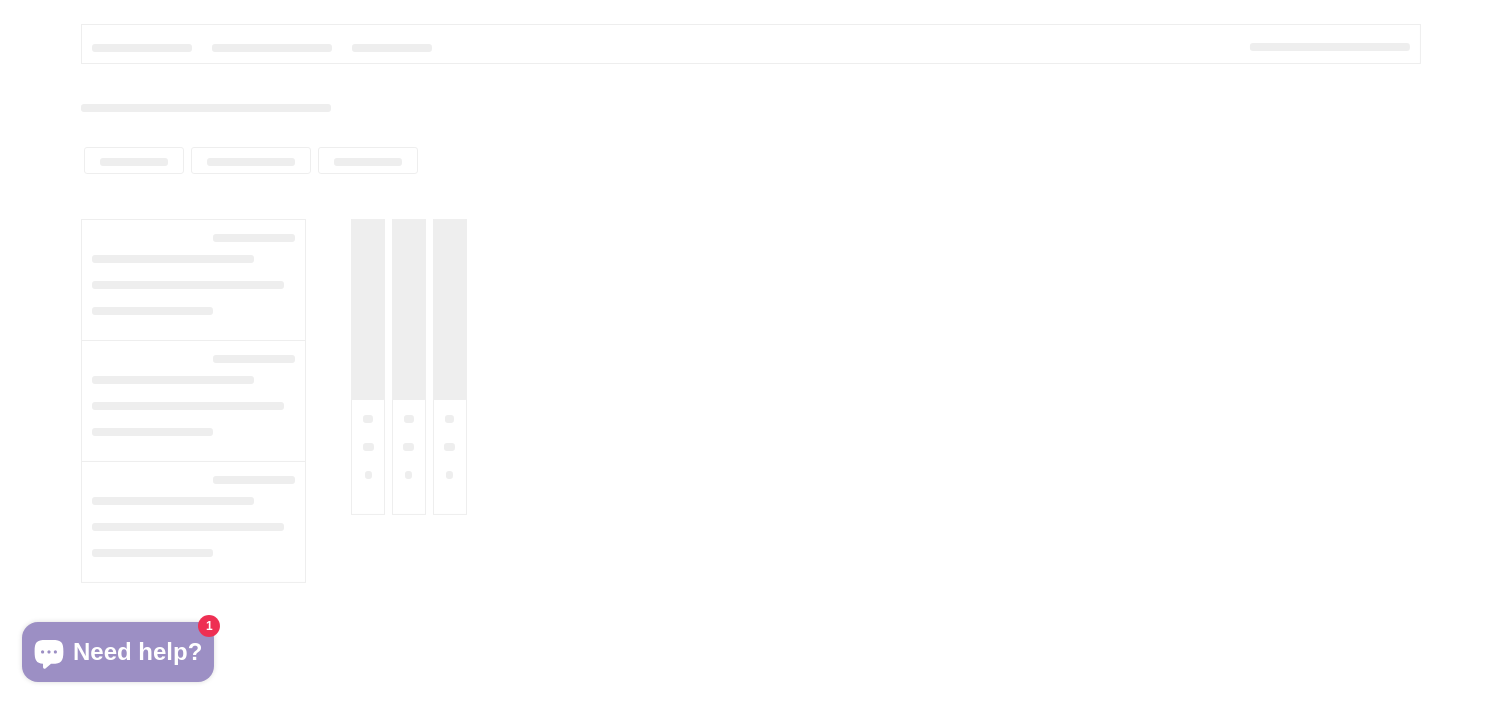 type on "**********" 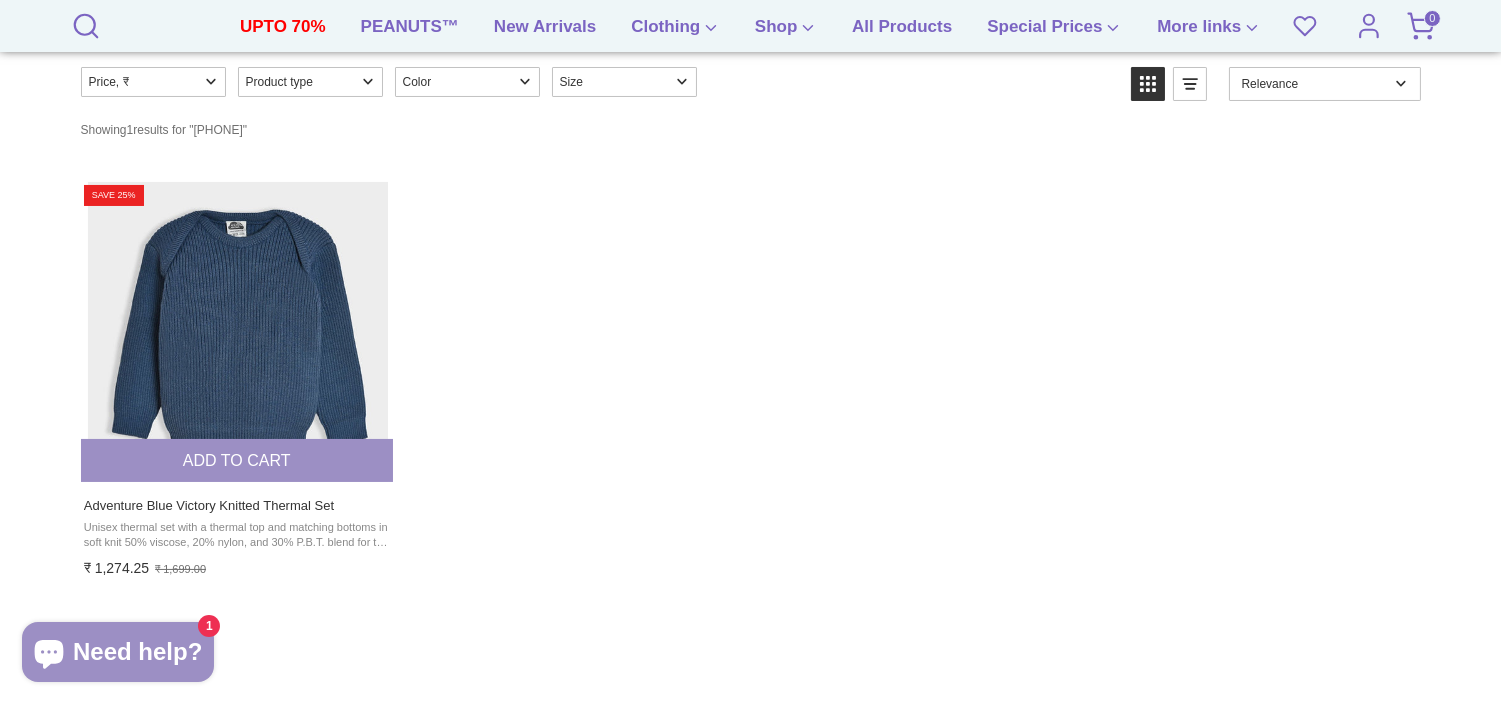 drag, startPoint x: 294, startPoint y: 295, endPoint x: 273, endPoint y: 310, distance: 25.806976 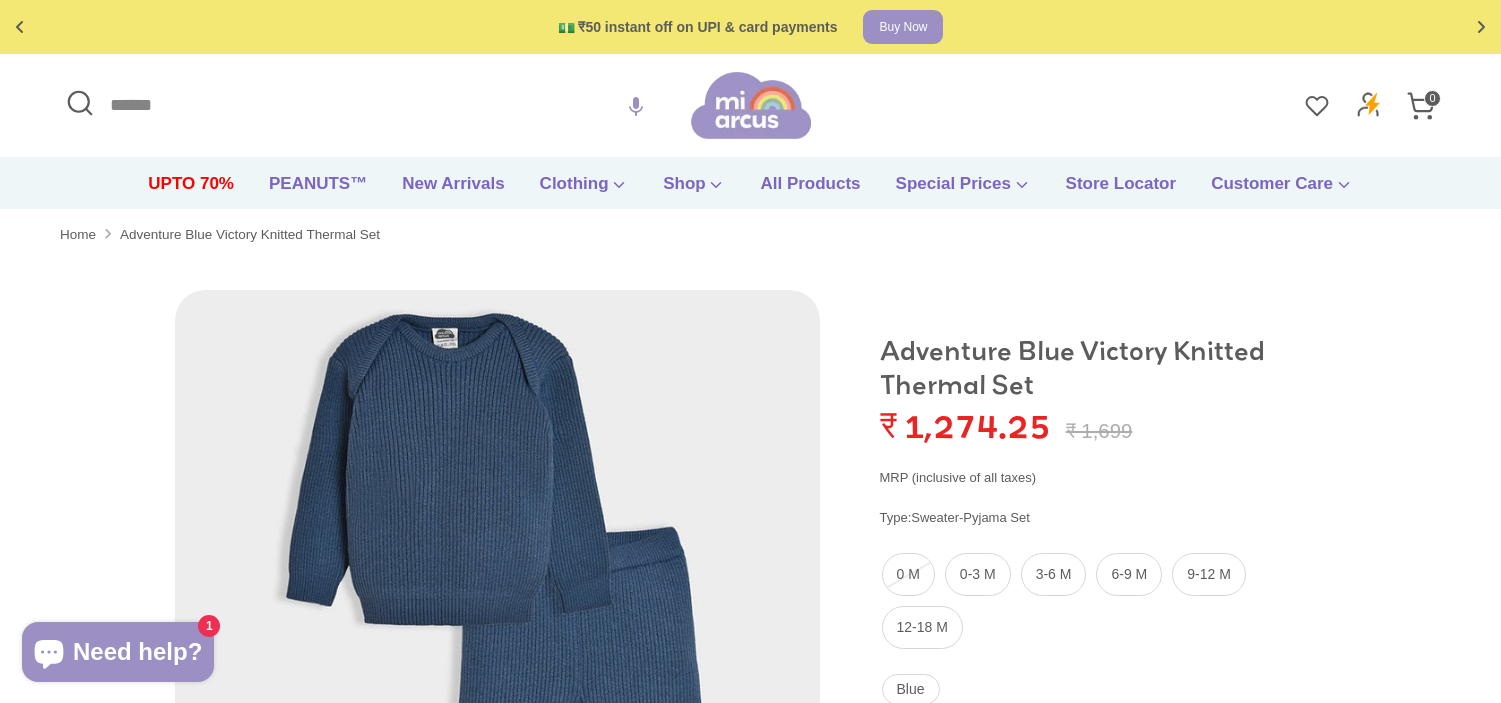 scroll, scrollTop: 0, scrollLeft: 0, axis: both 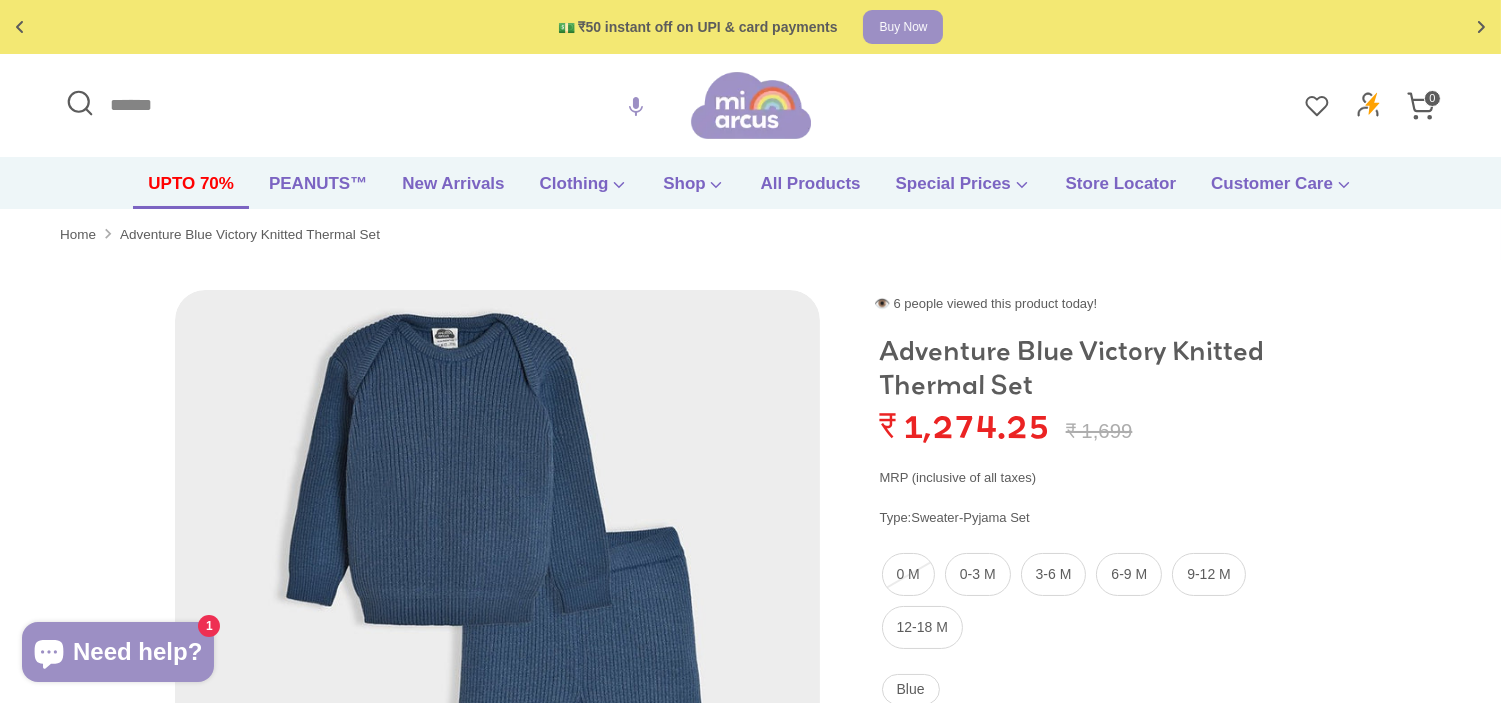click on "UPTO 70%" at bounding box center (191, 190) 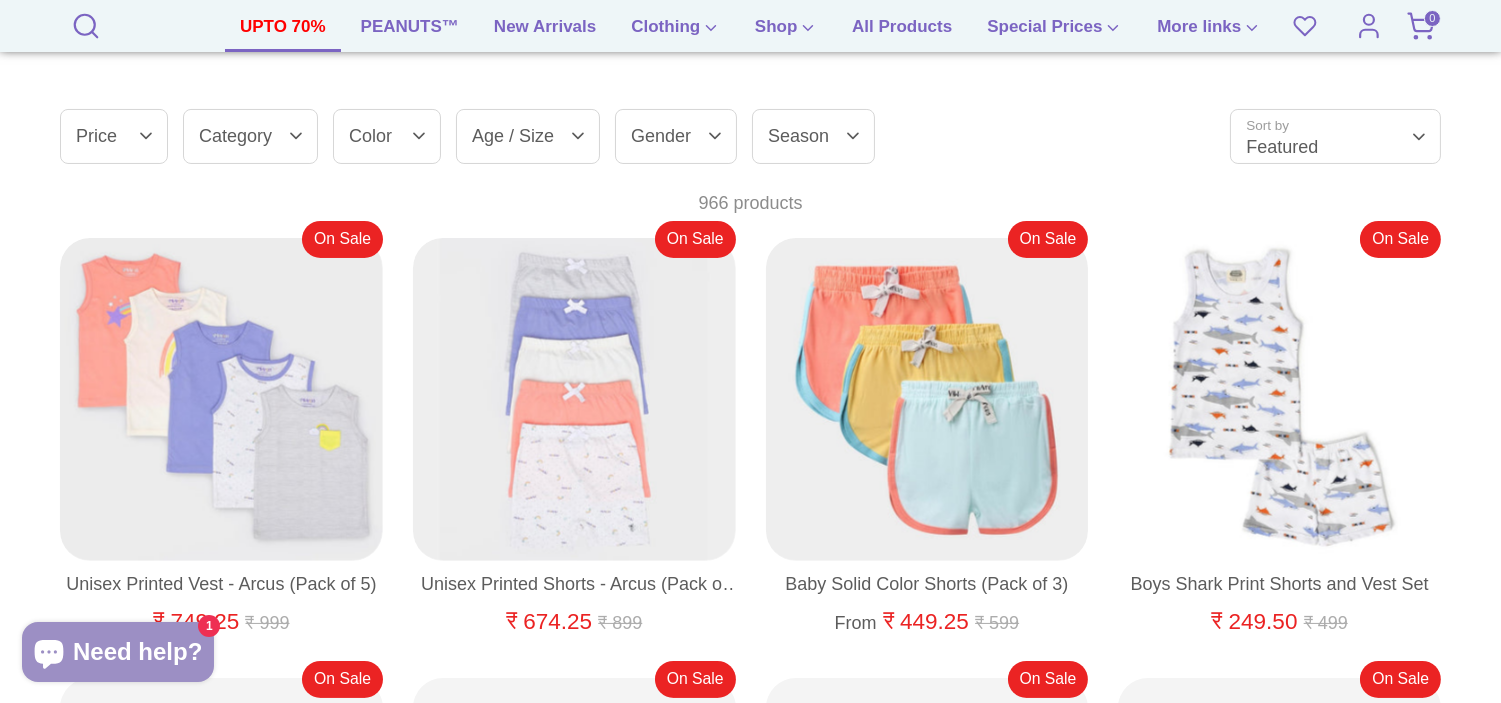 scroll, scrollTop: 445, scrollLeft: 0, axis: vertical 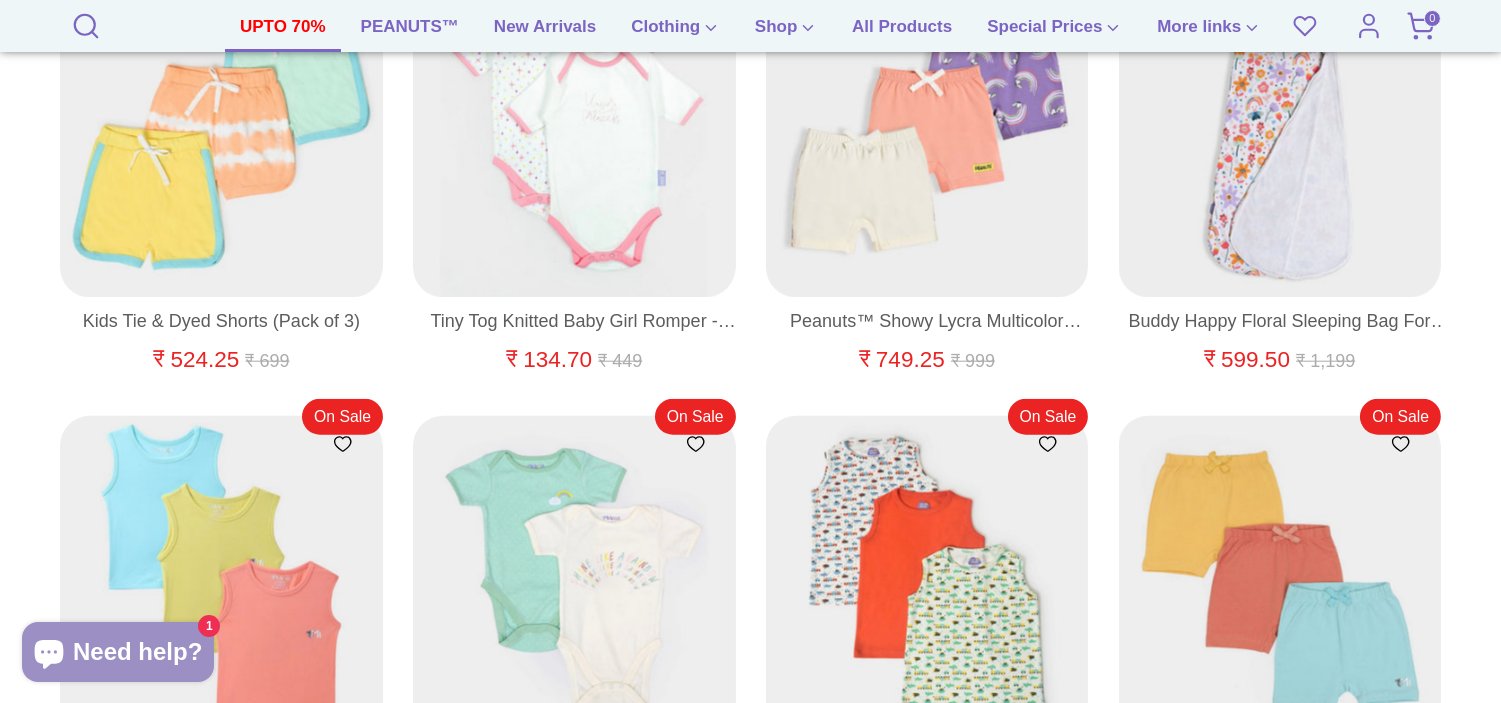 click on "Need help? 1" at bounding box center (118, 652) 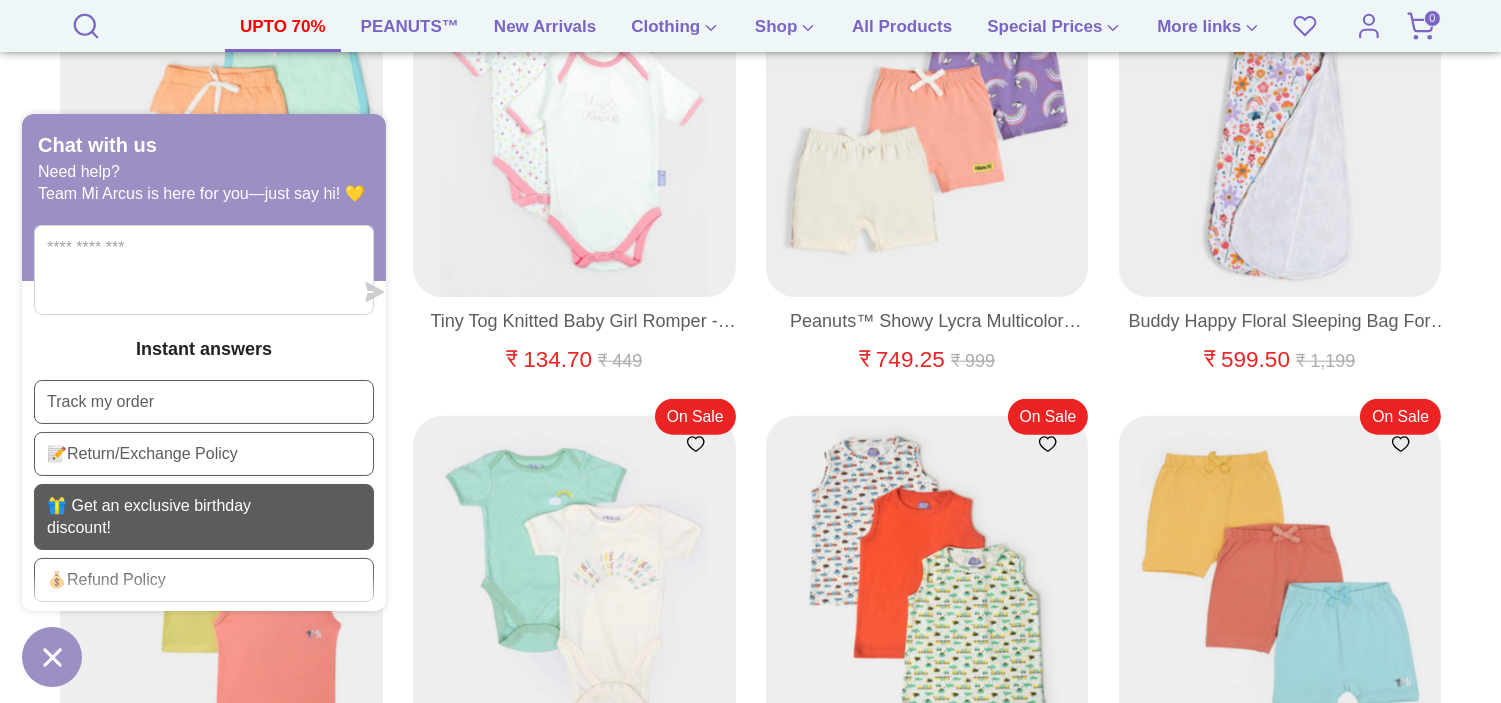 click on "🎁 Get an exclusive birthday discount!" at bounding box center (172, 517) 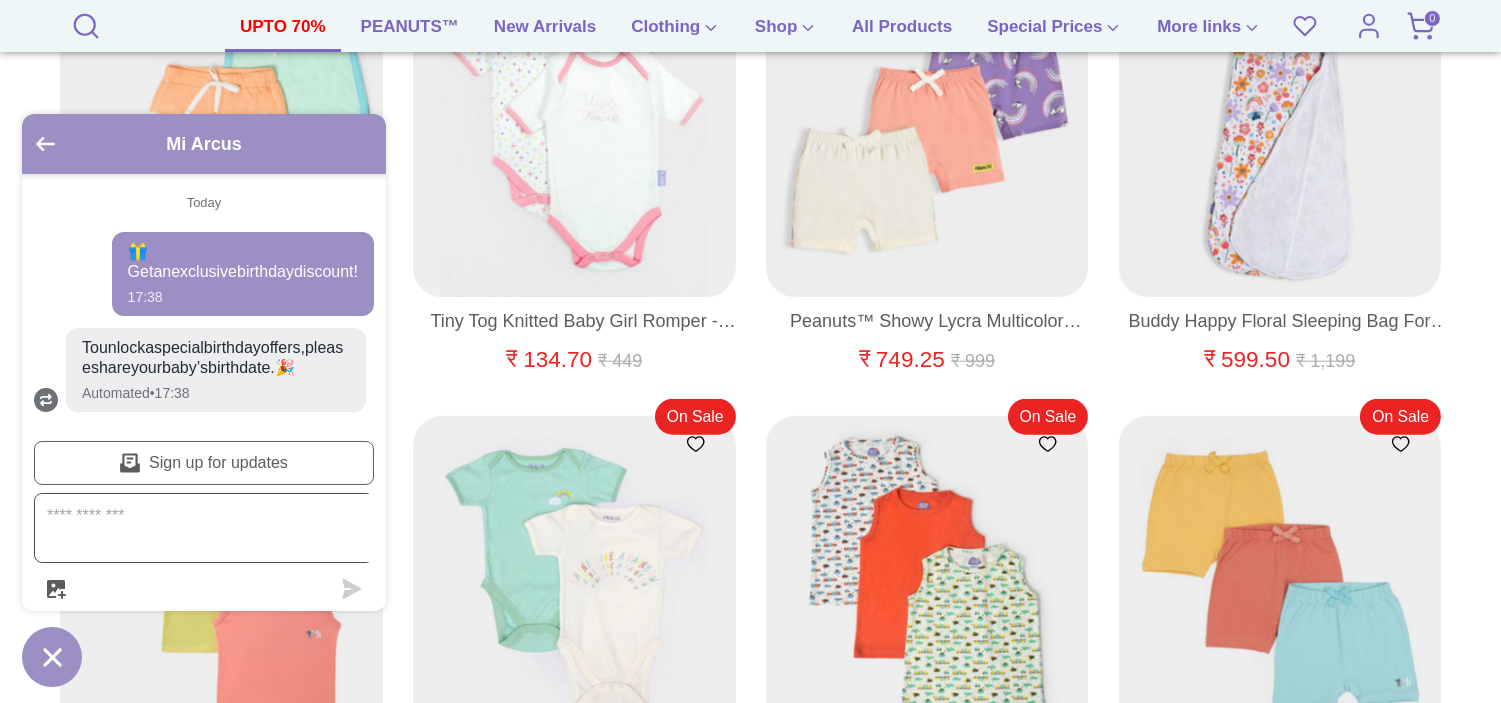 scroll, scrollTop: 38, scrollLeft: 0, axis: vertical 